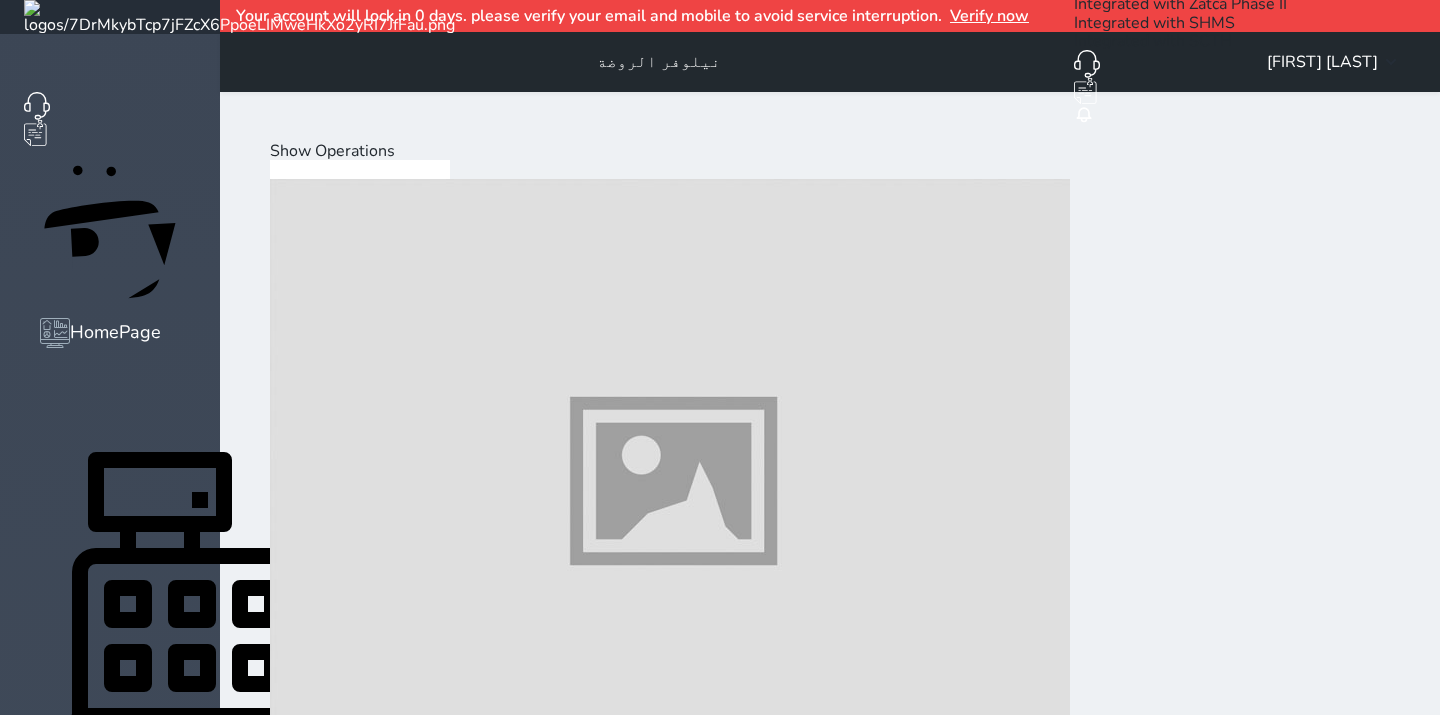 scroll, scrollTop: 75, scrollLeft: 0, axis: vertical 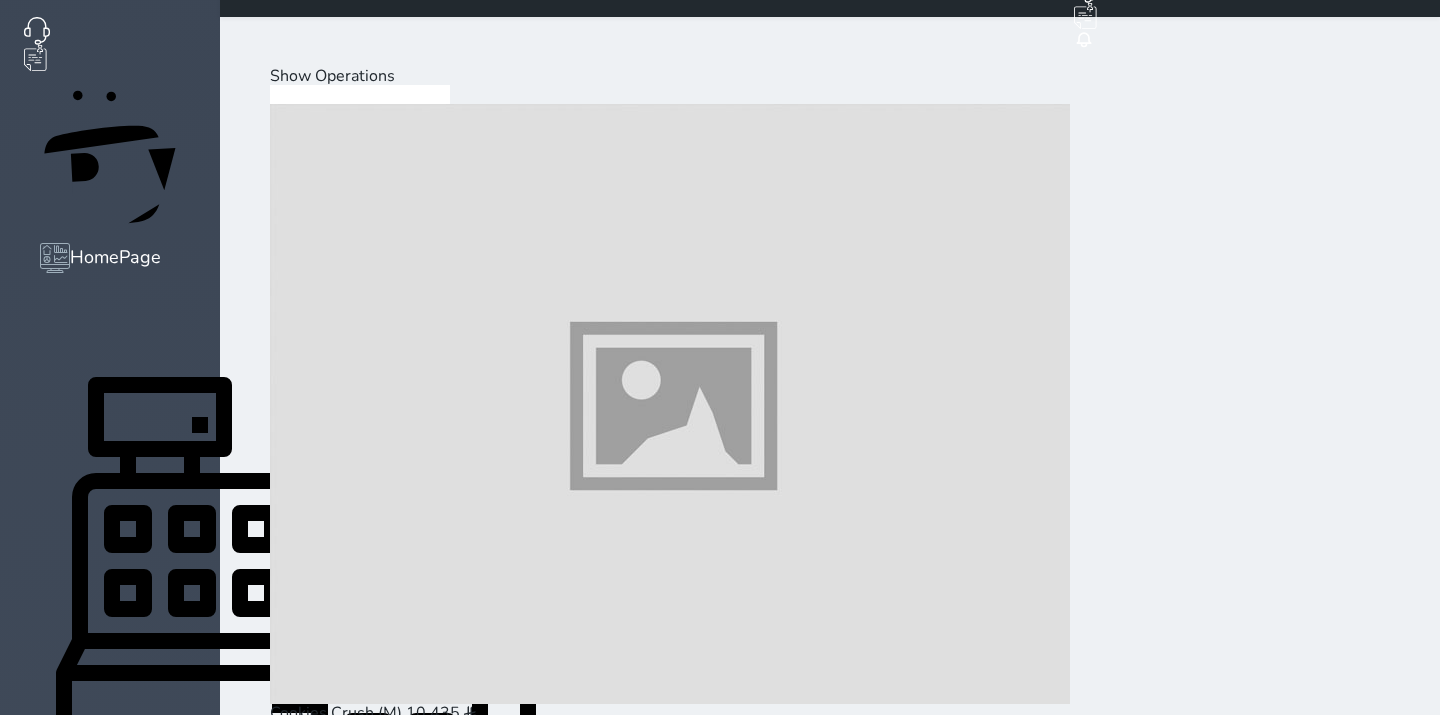 click on "Hot Drinks" at bounding box center (393, 19965) 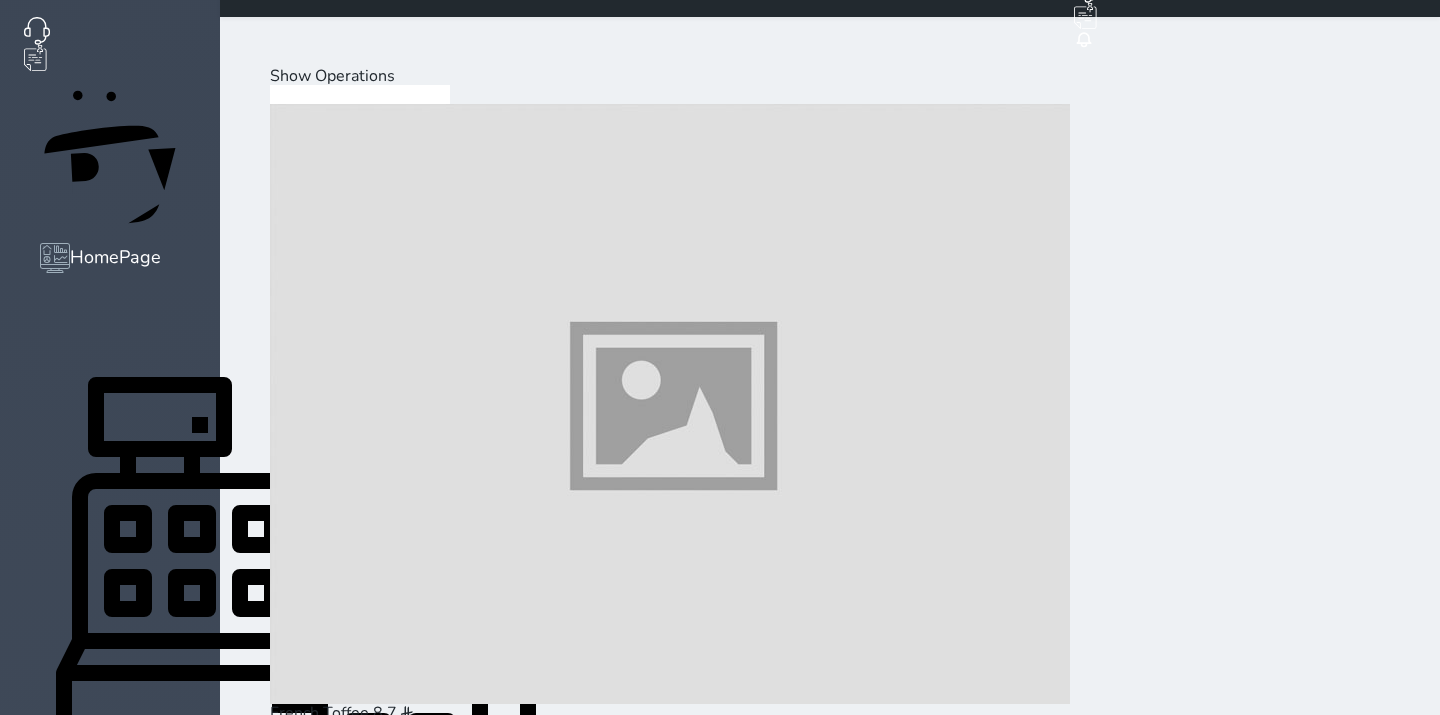 scroll, scrollTop: 0, scrollLeft: 0, axis: both 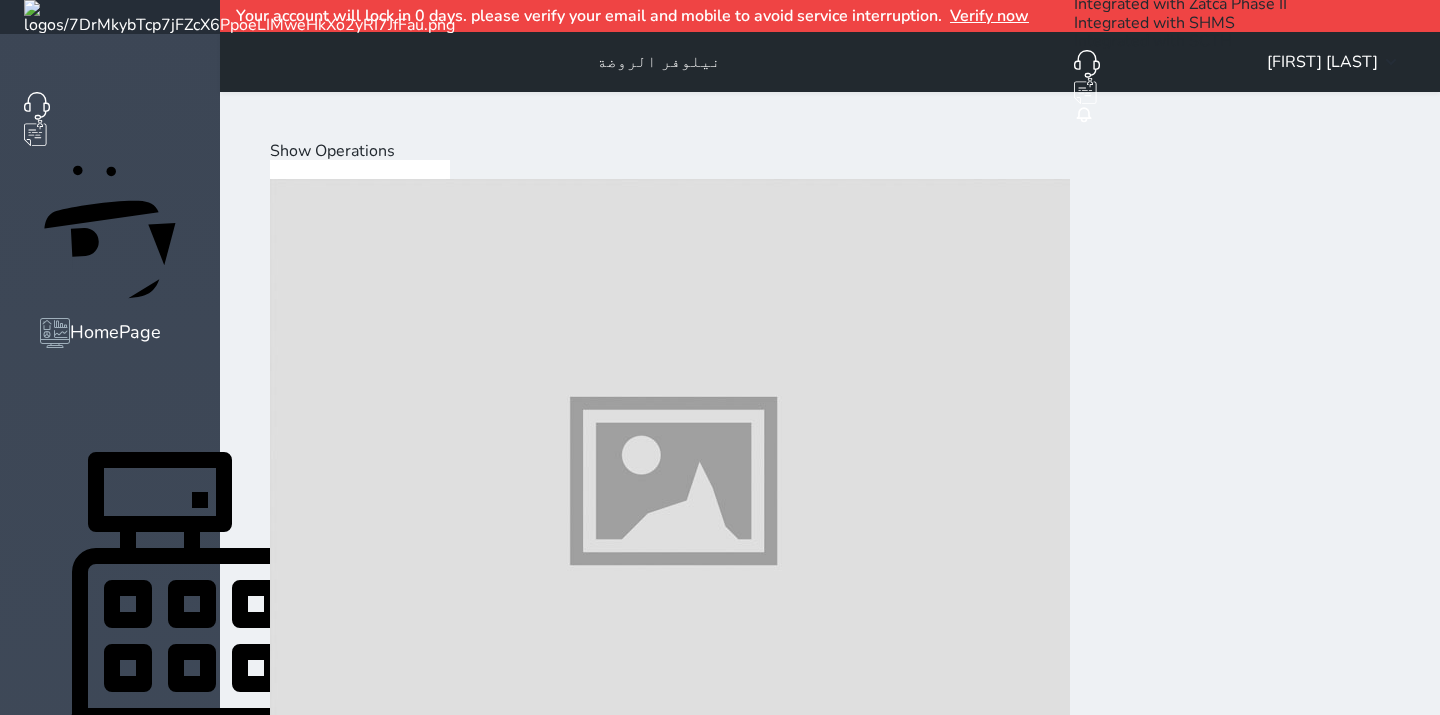 click on "Show Operations         French Toffee   8.7     Chocolate Milk (L)   12.17     French Mocha (M)   8.7     French Mocha (L)   12.17     French Latte (M)   8.7     French Latte (L)   12.17     French White Mocha (M)   8.7     French White Mocha (L)   12.17     Nirvana (M)   8.7     Nirvana (L)   12.17     Chocolate Milk (M)   8.7     Steam Milk (M)   6.1     Steam Milk (L)   7.83     Ginger Milk (L)   7.83     Turkish Coffee (M)   4.35     Turkish Coffee (L)   6.1     French Coffee (L)   6.1     Arabic Coffee Pot (L)   14.8     Dates (M)   5.22     Caramel (M)   8.7     Espresso (L)   6.96     Cappuccino (M)   6.1     Cappuccino (L)   7.83     Cream Cappuccino (M)   6.1     Cream Cappuccino (L)   7.83     Latte (M)   6.1     Latte (L)   7.83     Mocha (M)   8.7     Mocha (L)   12.17     Espresso (M)   5.2     Caramel (L)   12.17     Black Tea (L)   5.22     Green Tea (L)   5.22     Tropicana Tea (L)   5.22     Turkish Tea (L)   5.22     Tea Kettle (L)   10.43     Hot Chocolate (M)   8.7     Hot Chocolate (L)" at bounding box center (830, 12086) 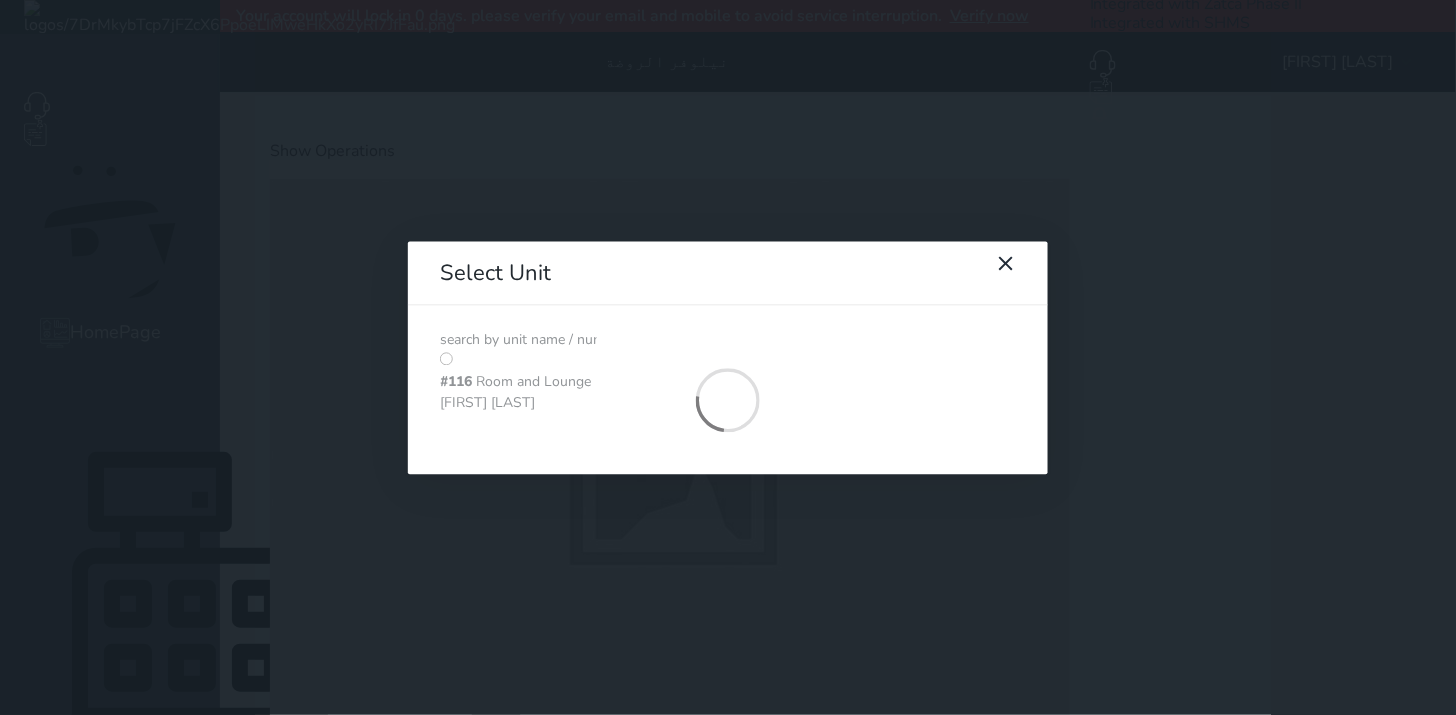 click at bounding box center [518, 340] 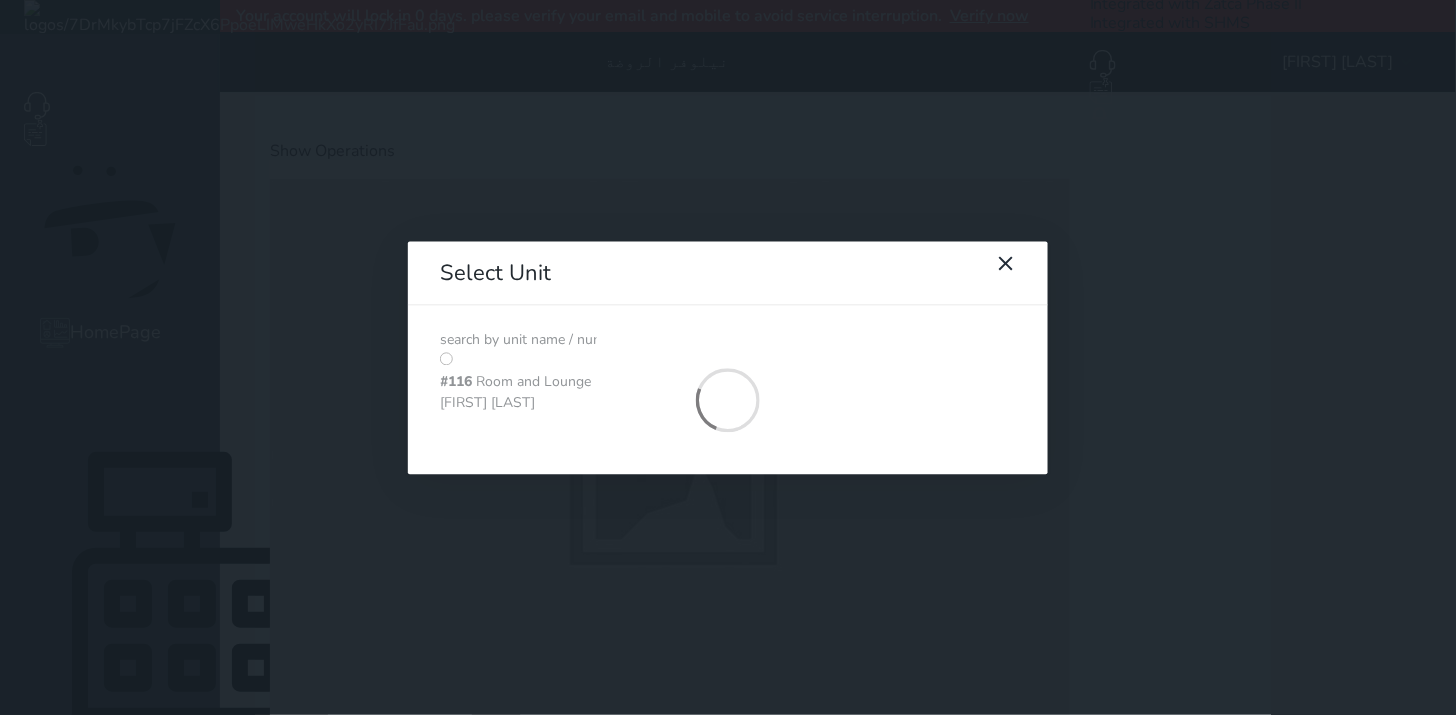 click at bounding box center (518, 340) 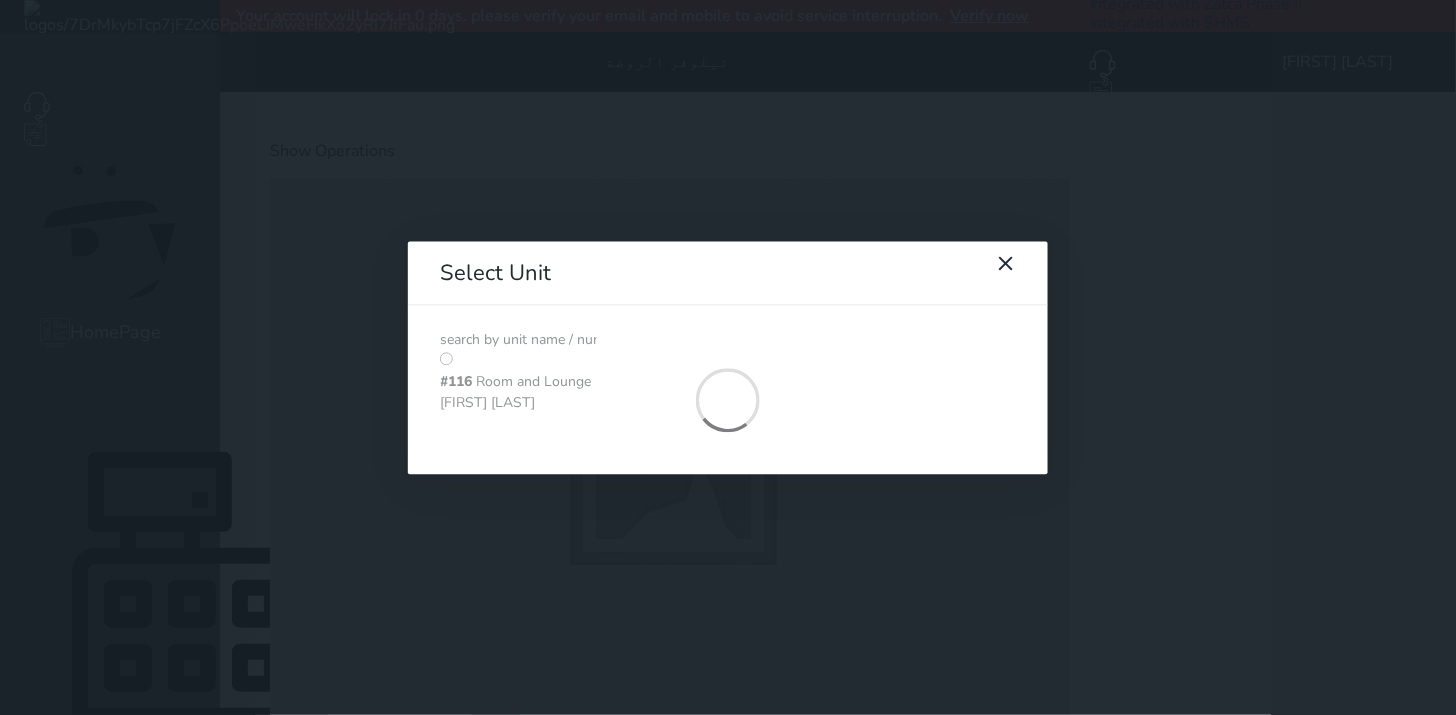 click at bounding box center [518, 340] 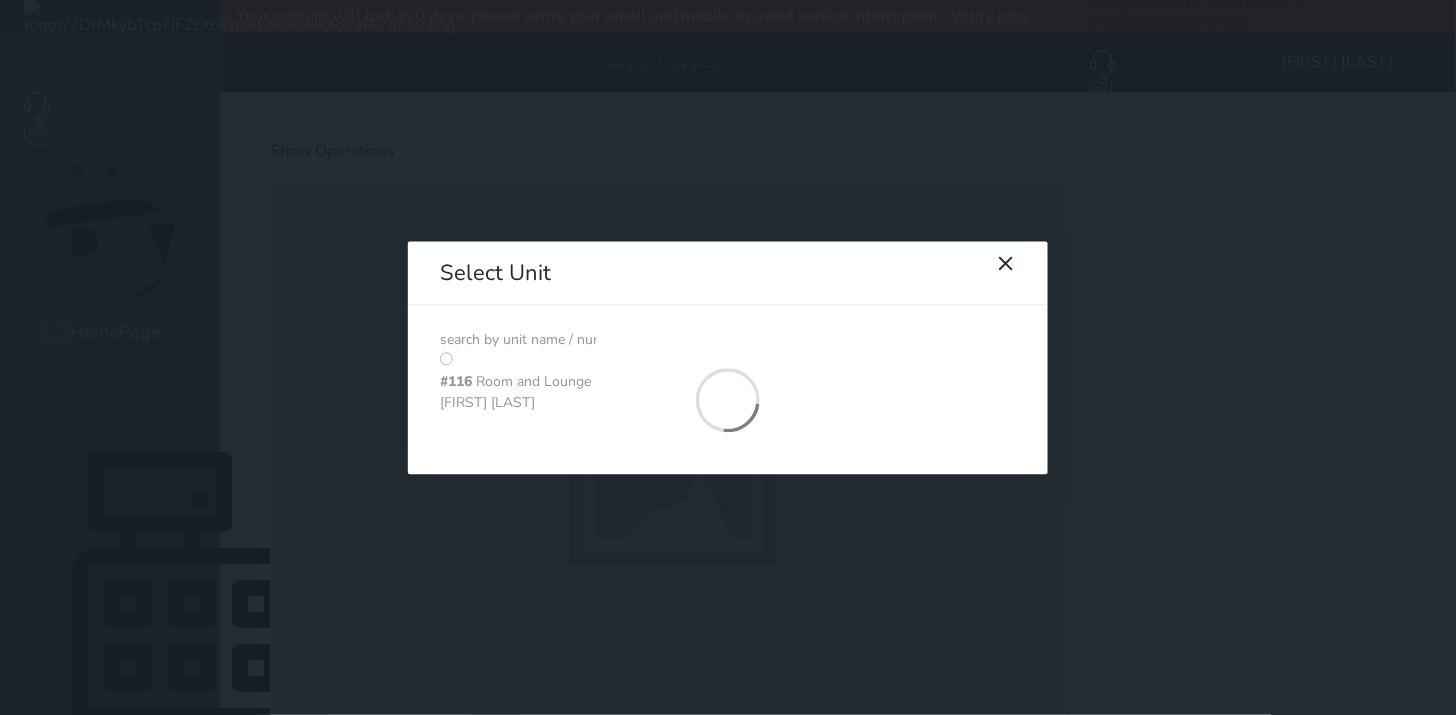 drag, startPoint x: 945, startPoint y: 97, endPoint x: 988, endPoint y: 76, distance: 47.853943 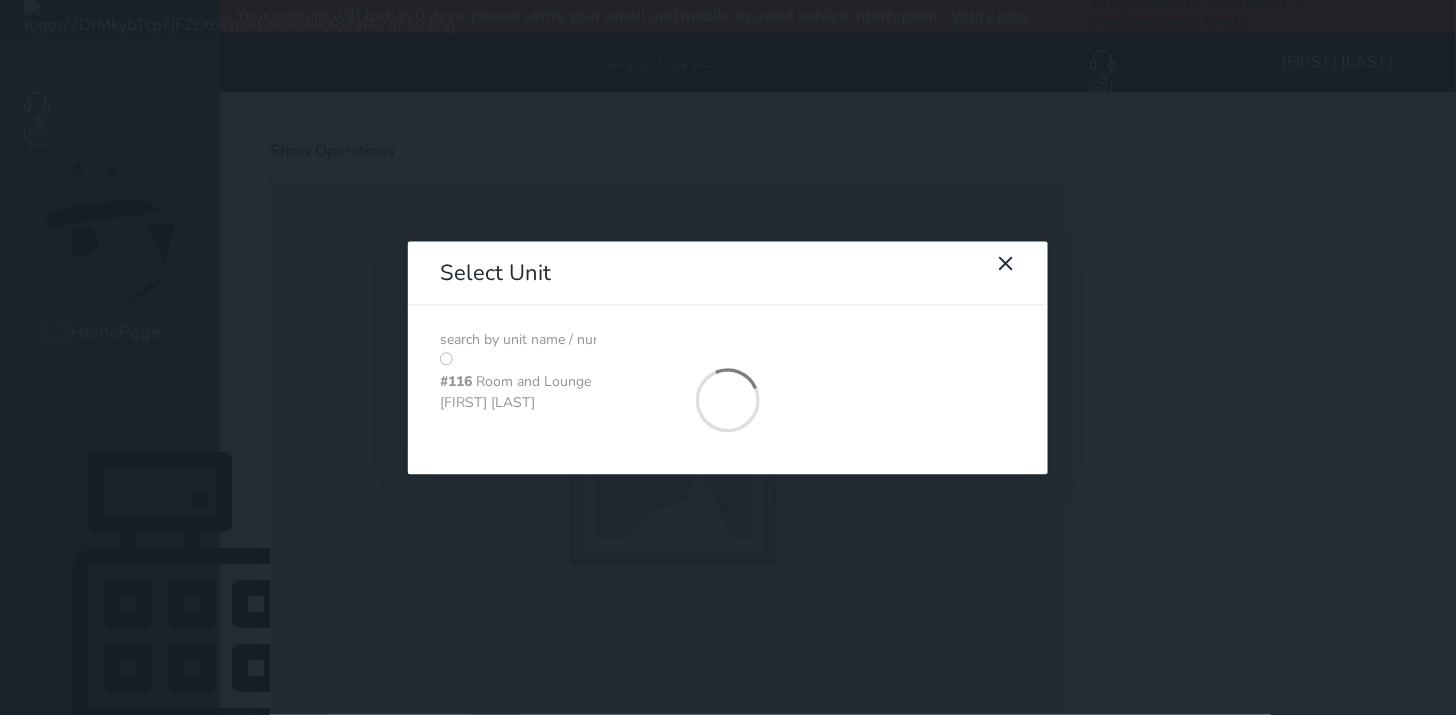 click at bounding box center [518, 340] 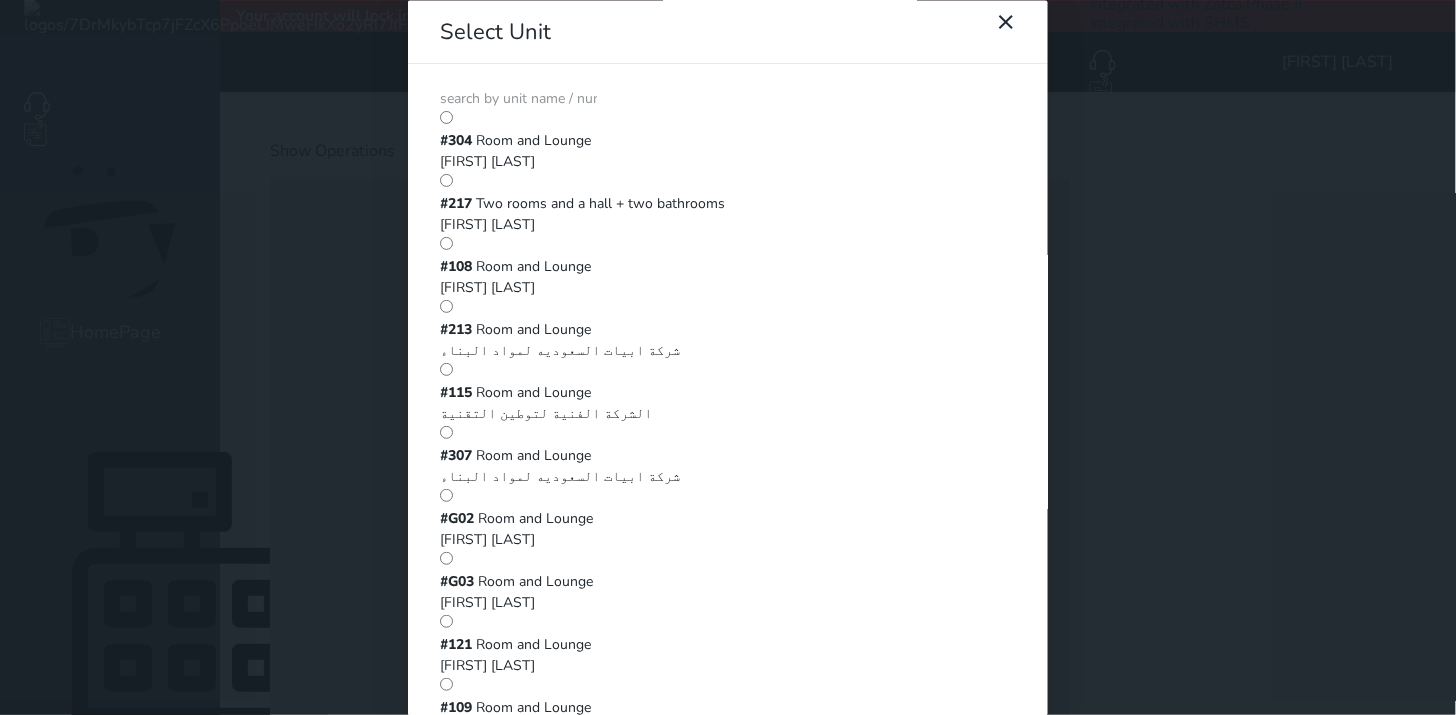 drag, startPoint x: 1000, startPoint y: 60, endPoint x: 992, endPoint y: 68, distance: 11.313708 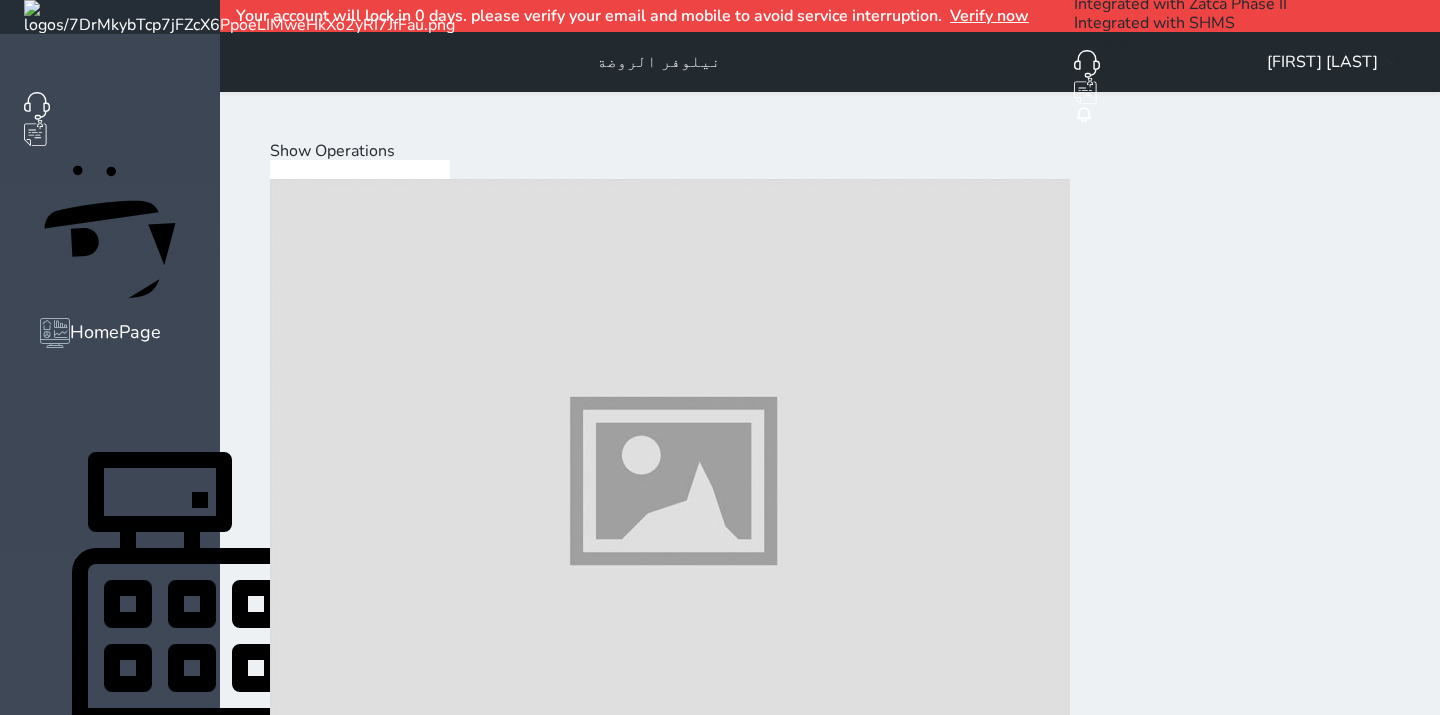 scroll, scrollTop: 666, scrollLeft: 0, axis: vertical 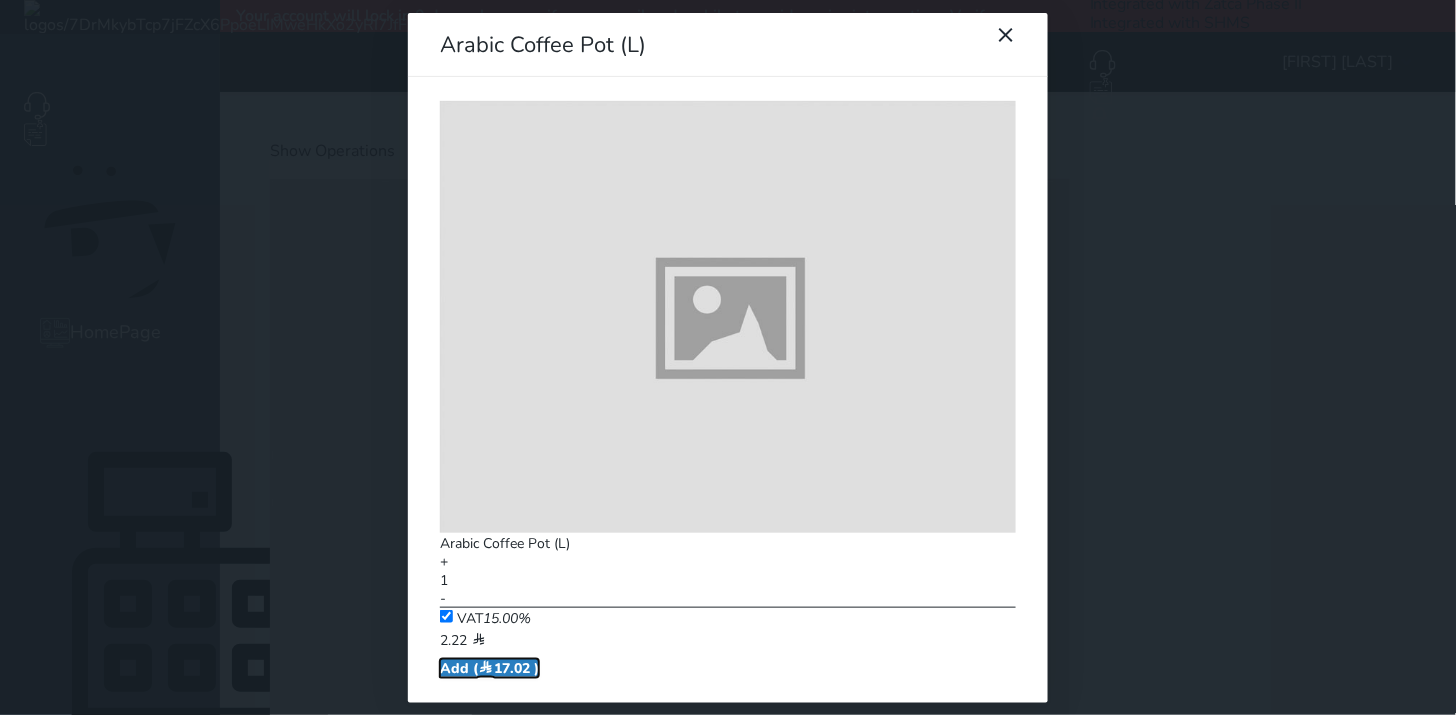 click on "Add  (    17.02 )" at bounding box center [489, 668] 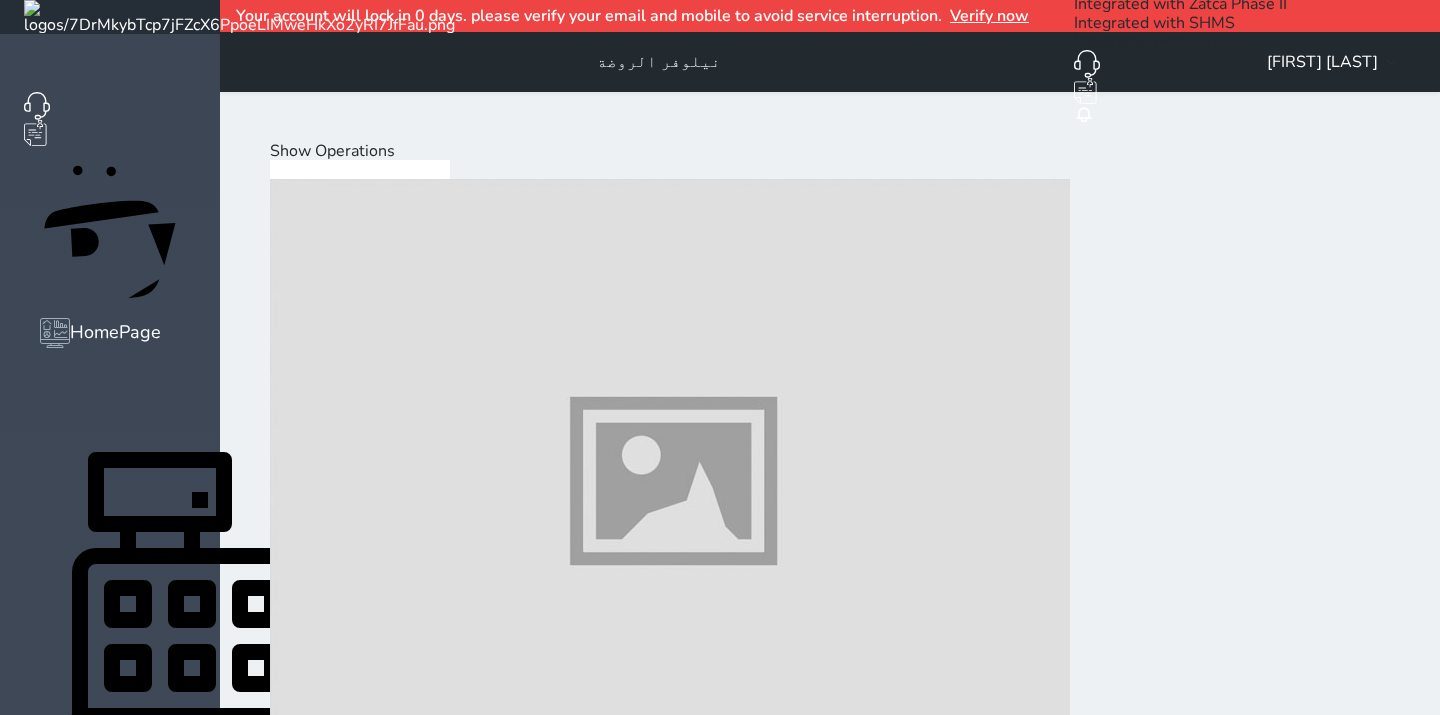 click at bounding box center (670, 11646) 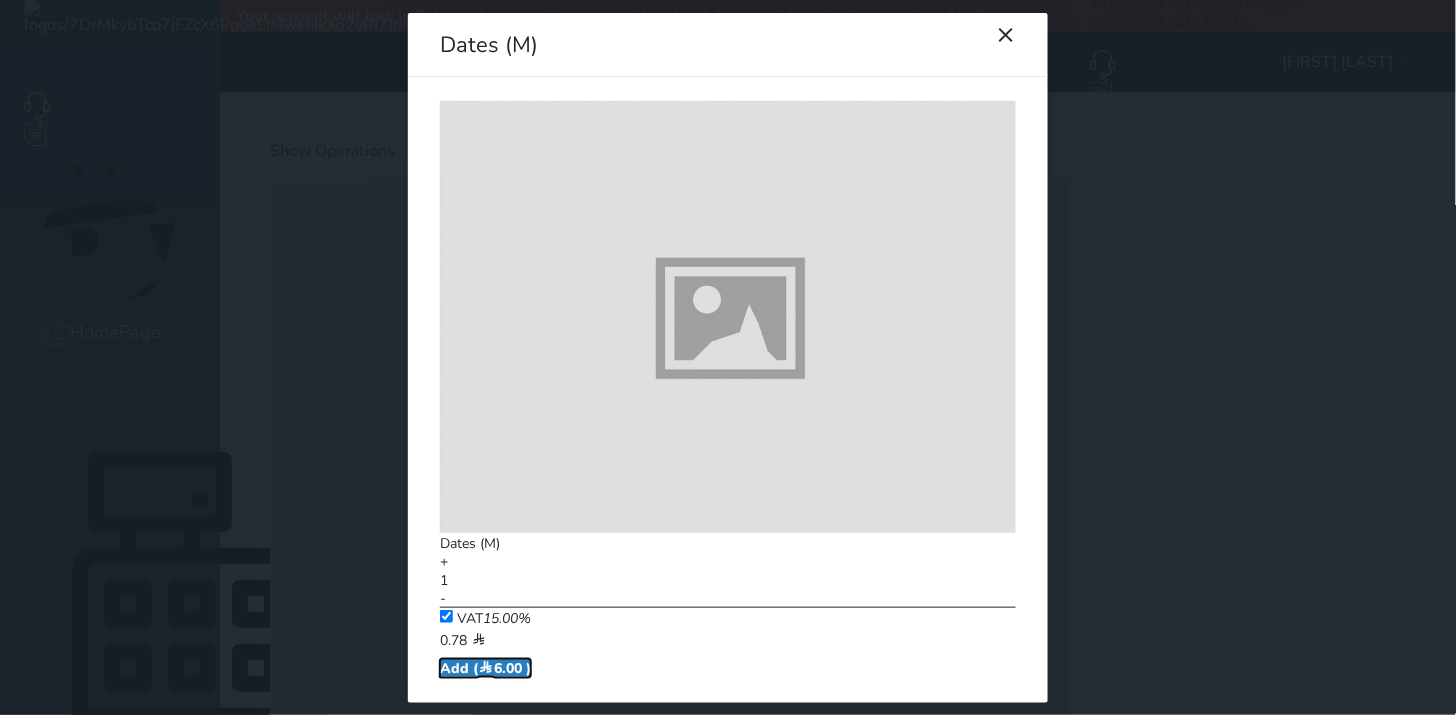 click on "Add  (    6.00 )" at bounding box center (485, 668) 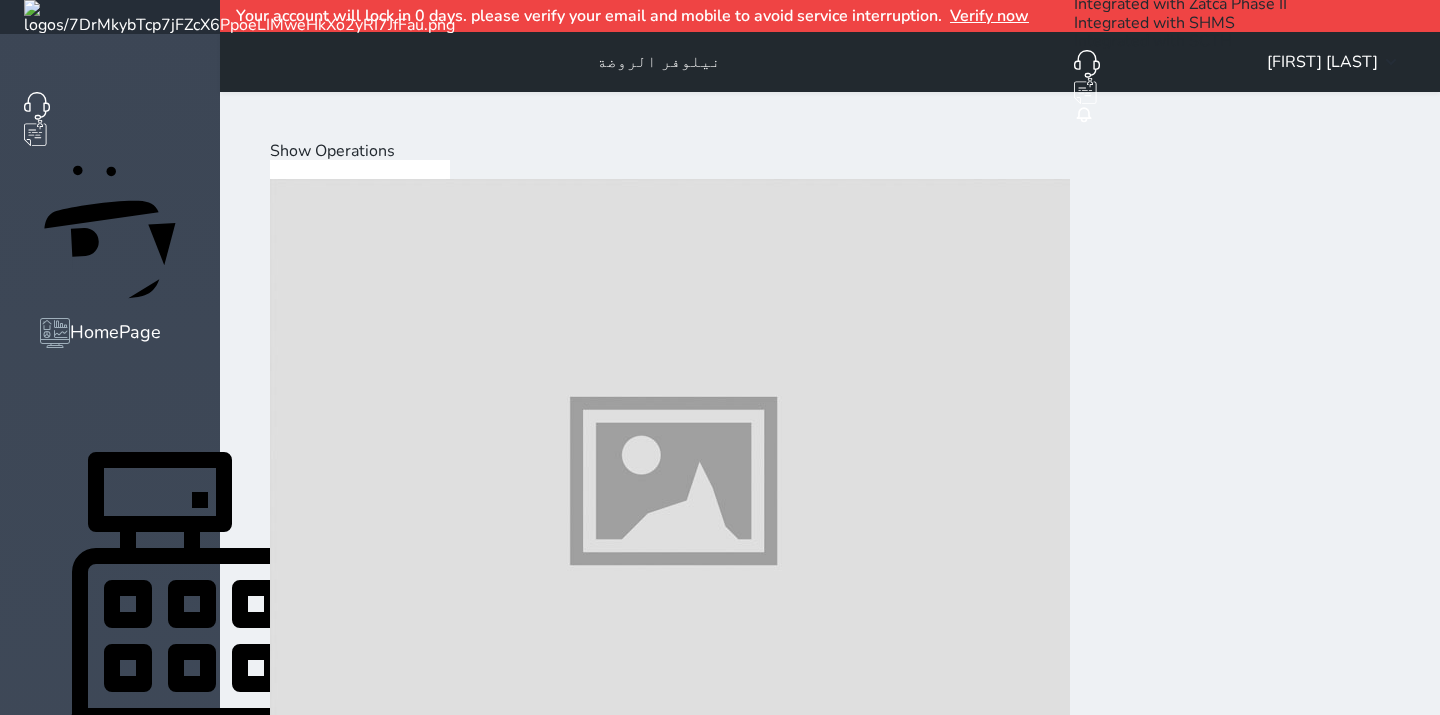click on "Dessert" at bounding box center (461, 23763) 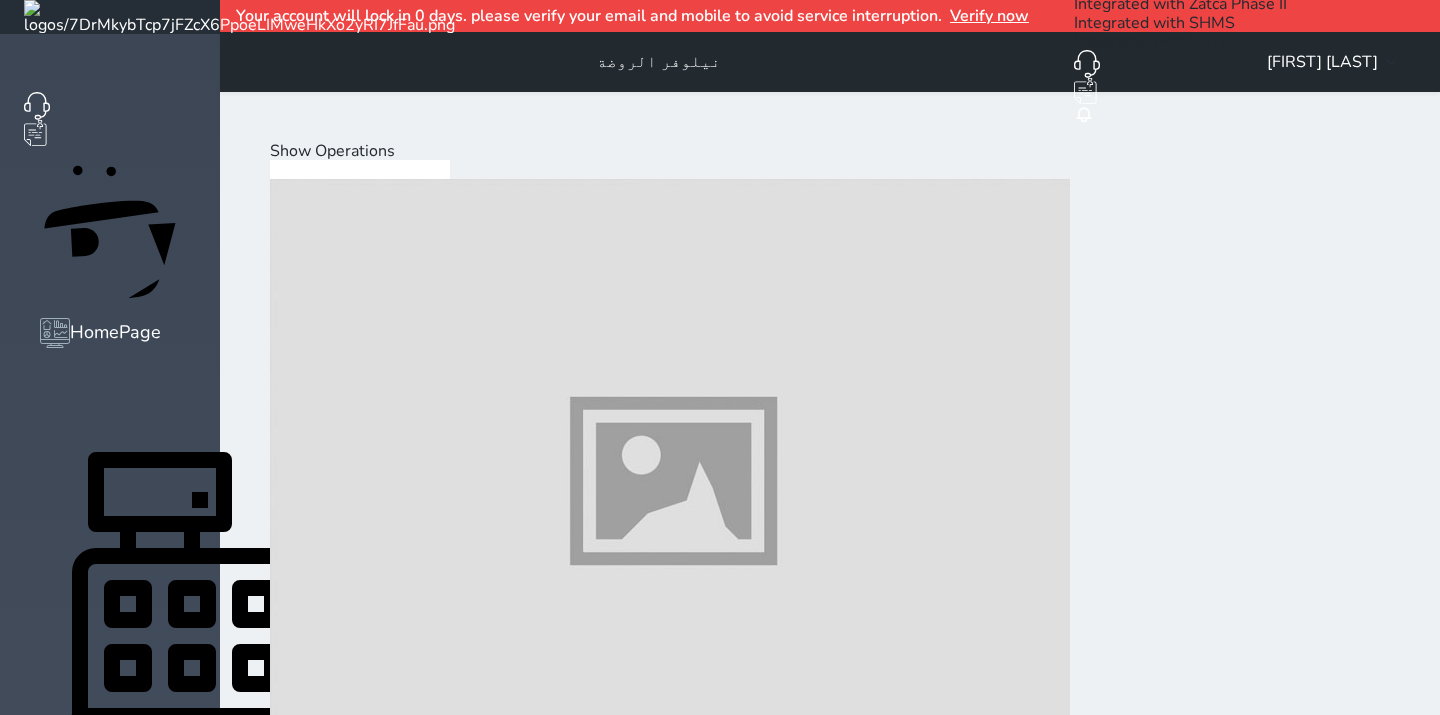 scroll, scrollTop: 354, scrollLeft: 0, axis: vertical 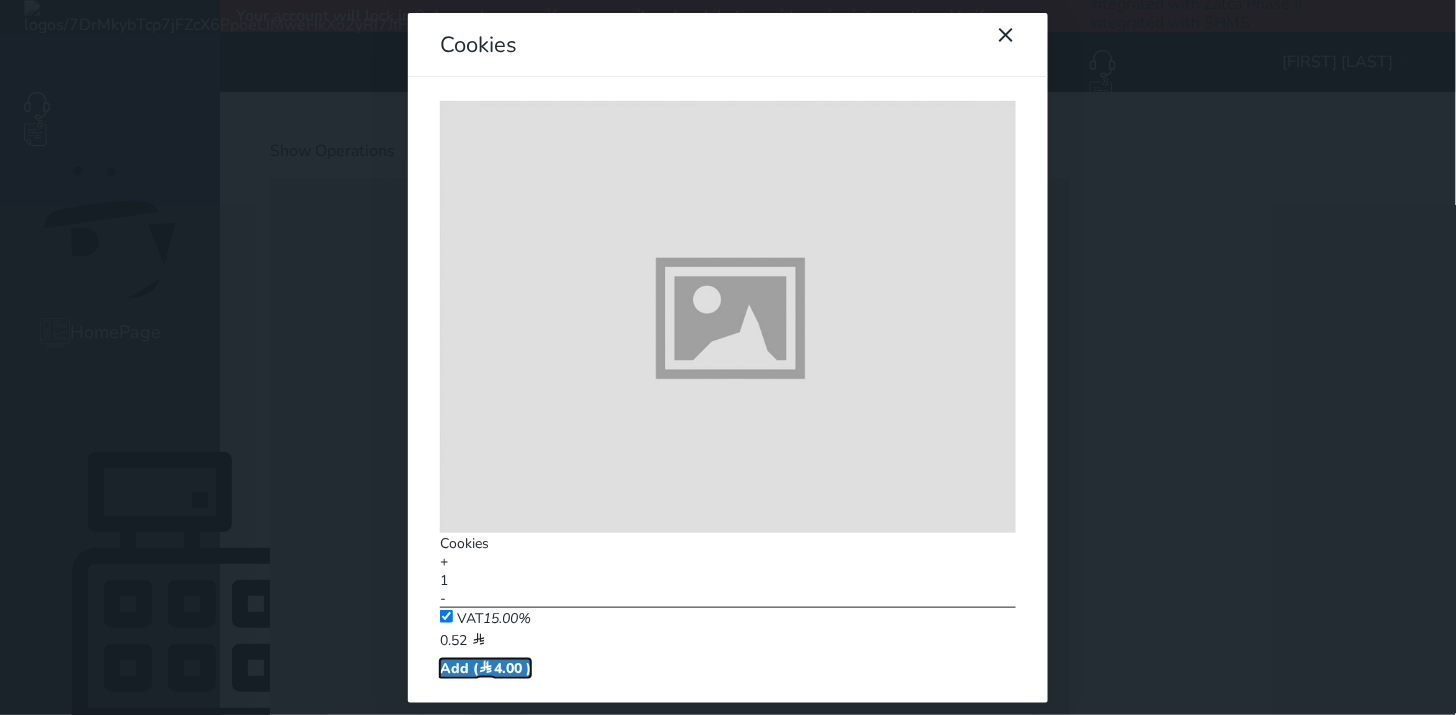 drag, startPoint x: 693, startPoint y: 423, endPoint x: 640, endPoint y: 411, distance: 54.34151 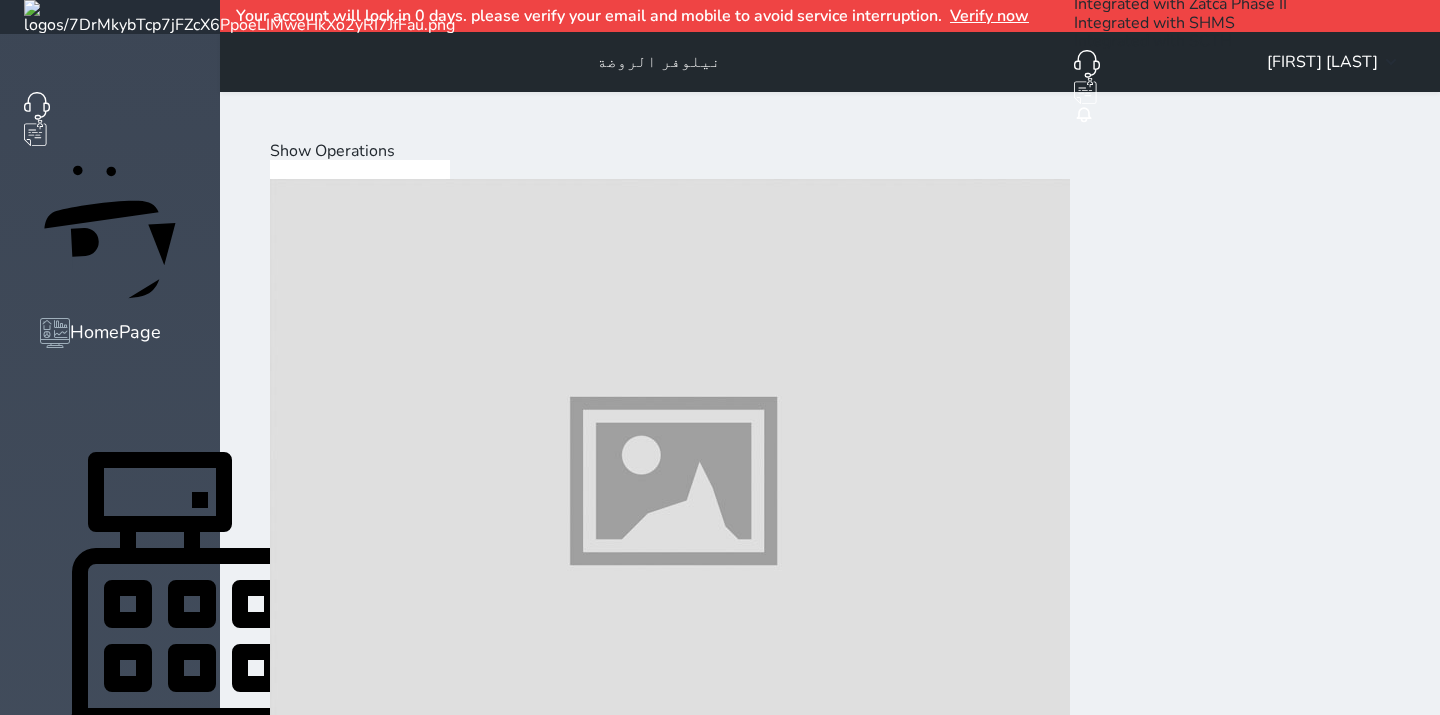 click at bounding box center (670, 5442) 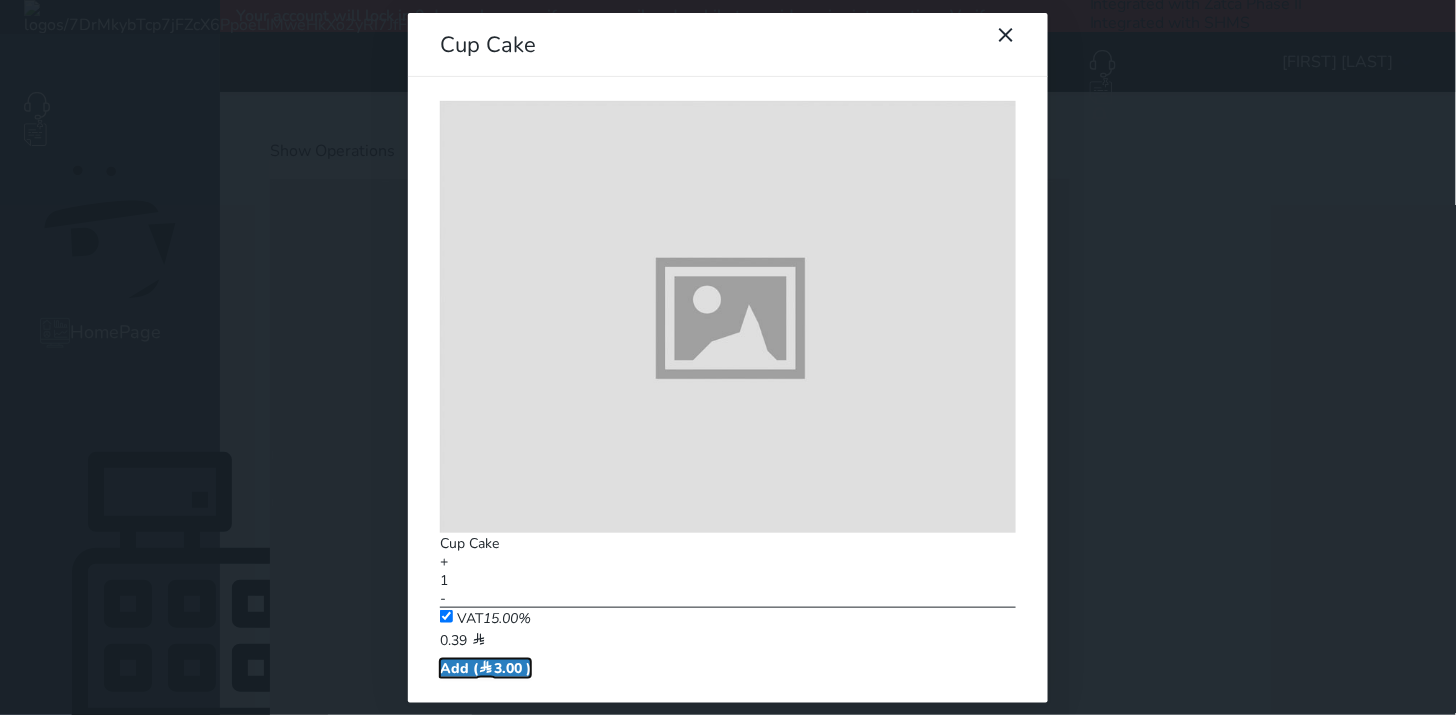 drag, startPoint x: 625, startPoint y: 412, endPoint x: 518, endPoint y: 406, distance: 107.16809 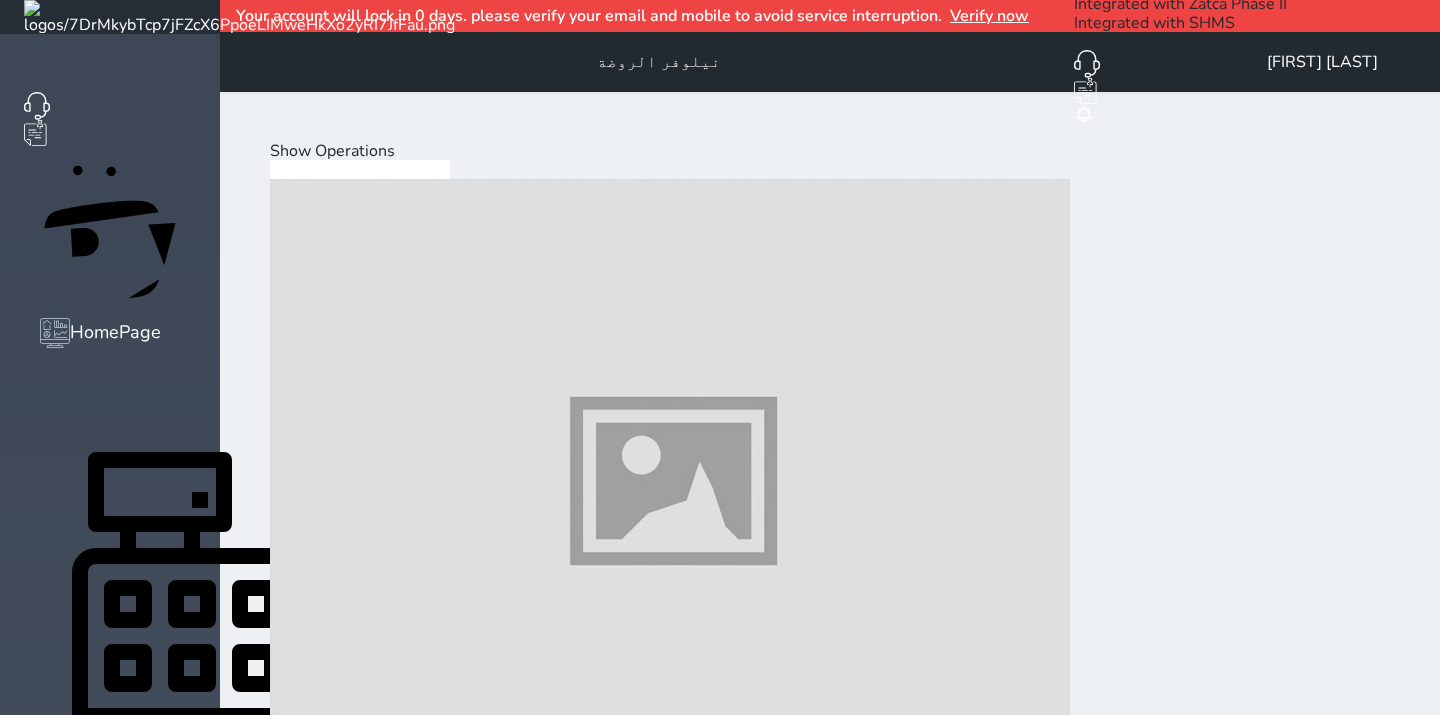 drag, startPoint x: 322, startPoint y: 334, endPoint x: 400, endPoint y: 343, distance: 78.51752 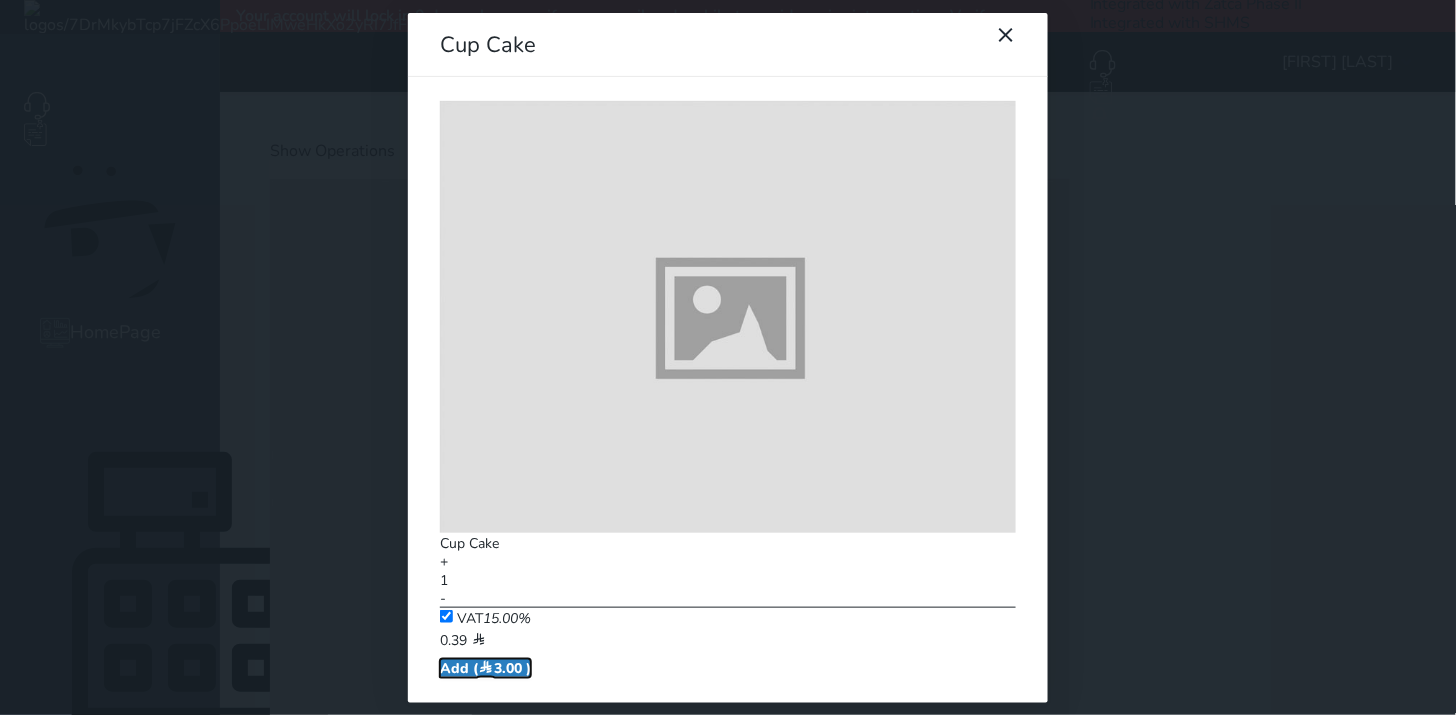 click on "Add  (    3.00 )" at bounding box center (485, 668) 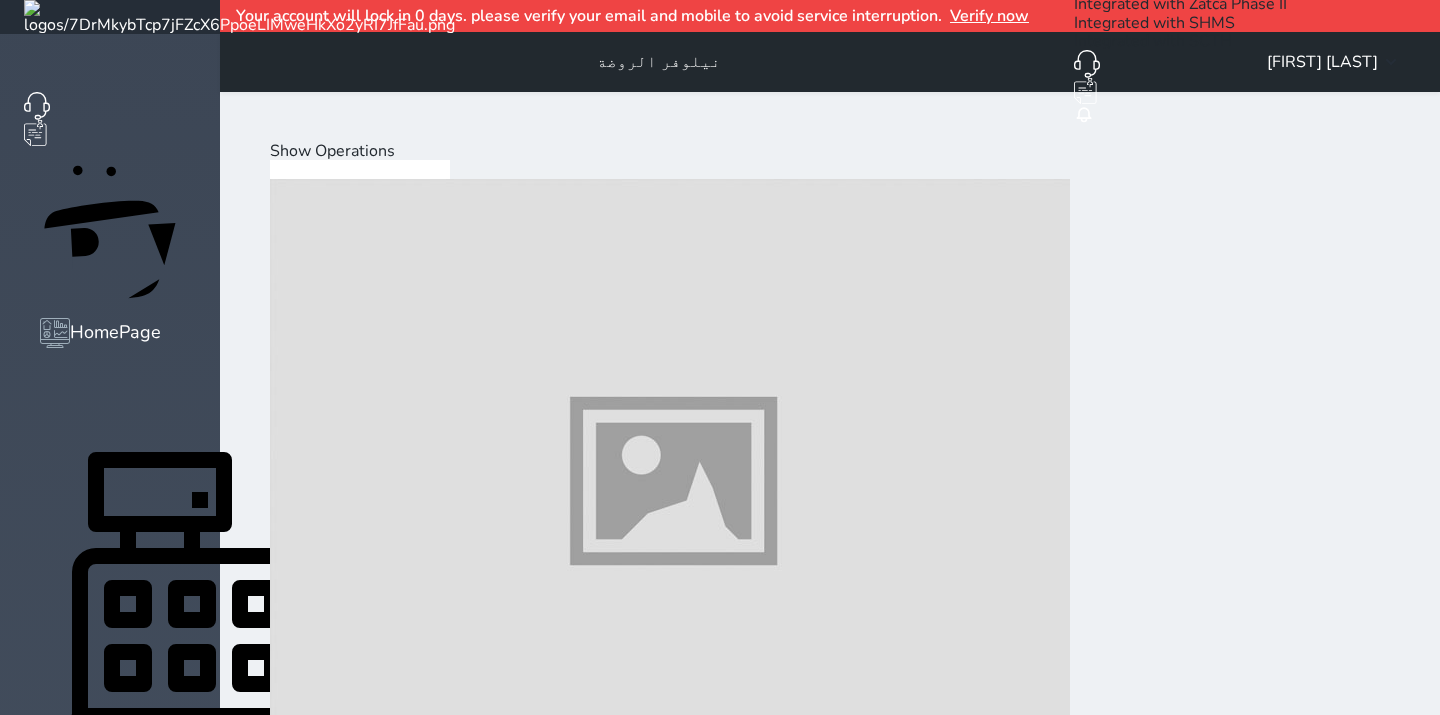 click on "Cold Drinks" at bounding box center (312, 8873) 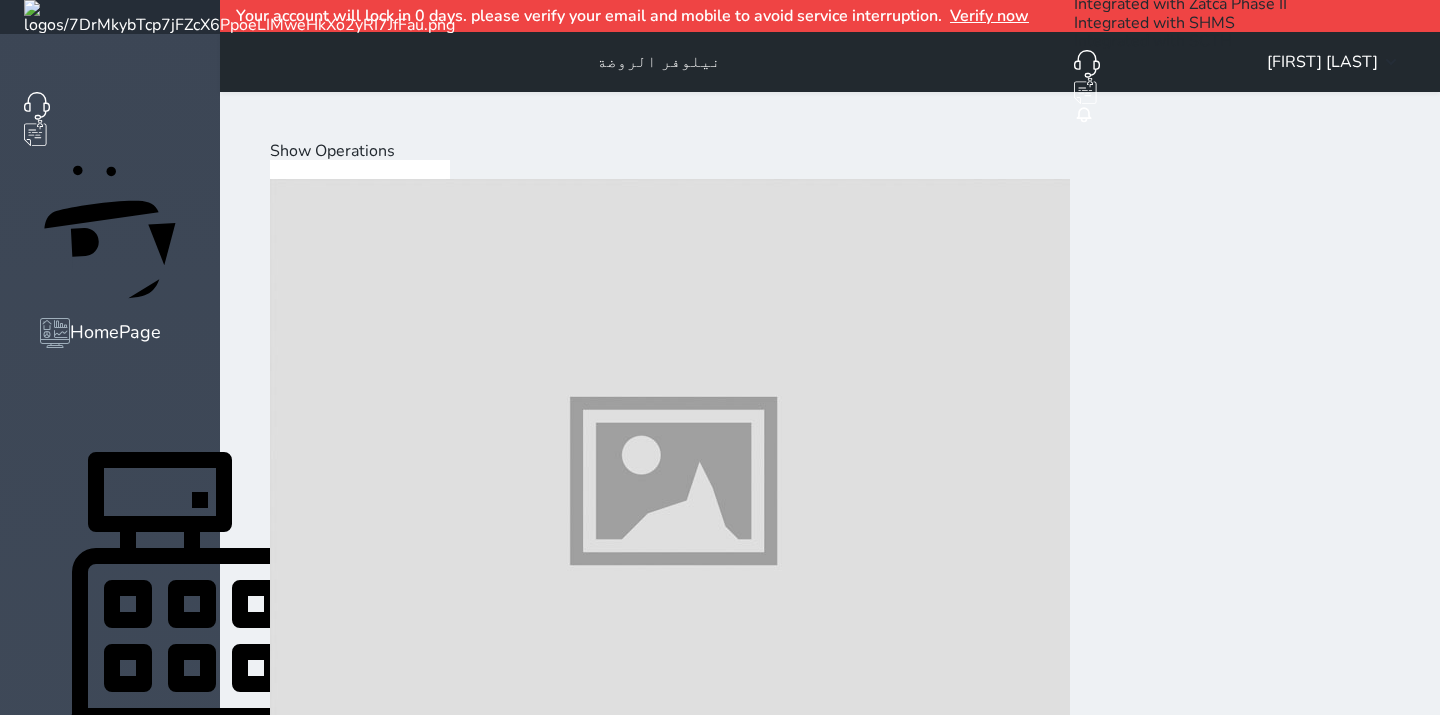 click at bounding box center [670, 1720] 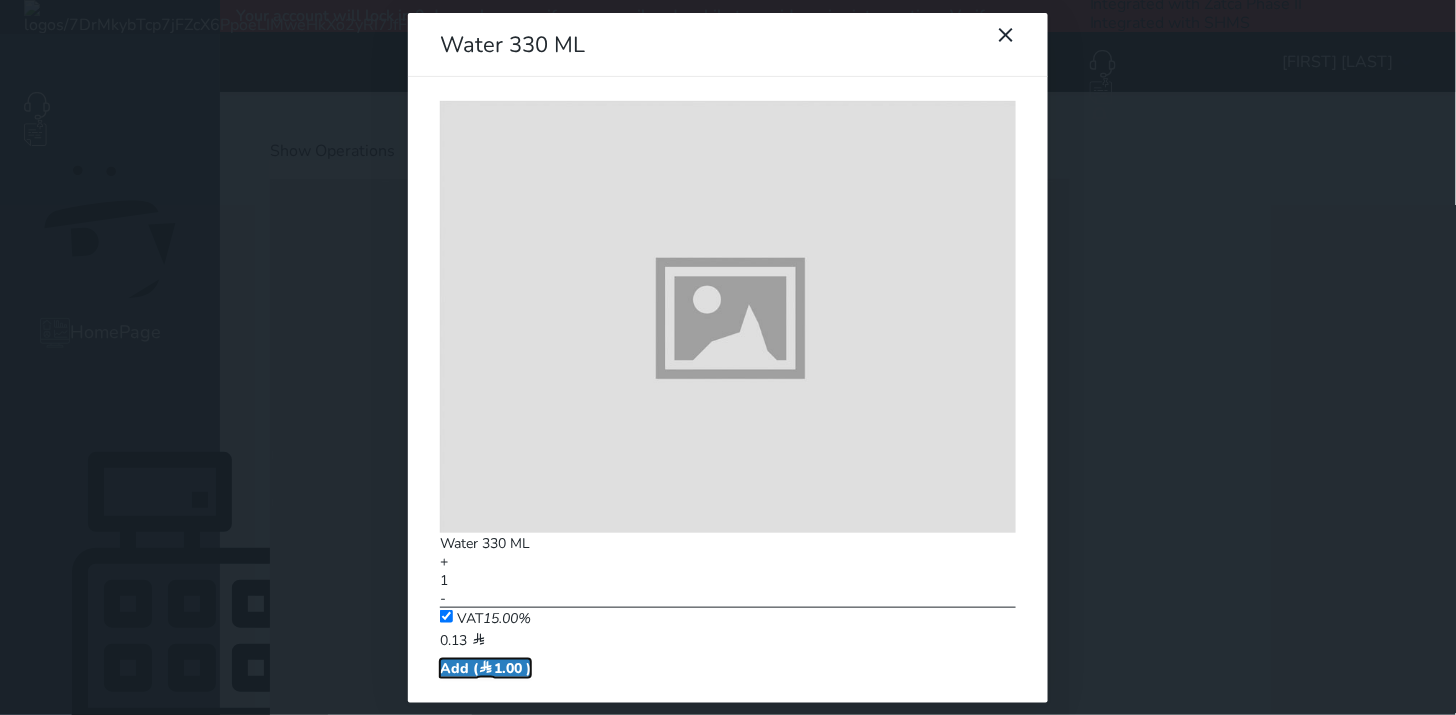 click on "Add  (    1.00 )" at bounding box center (485, 668) 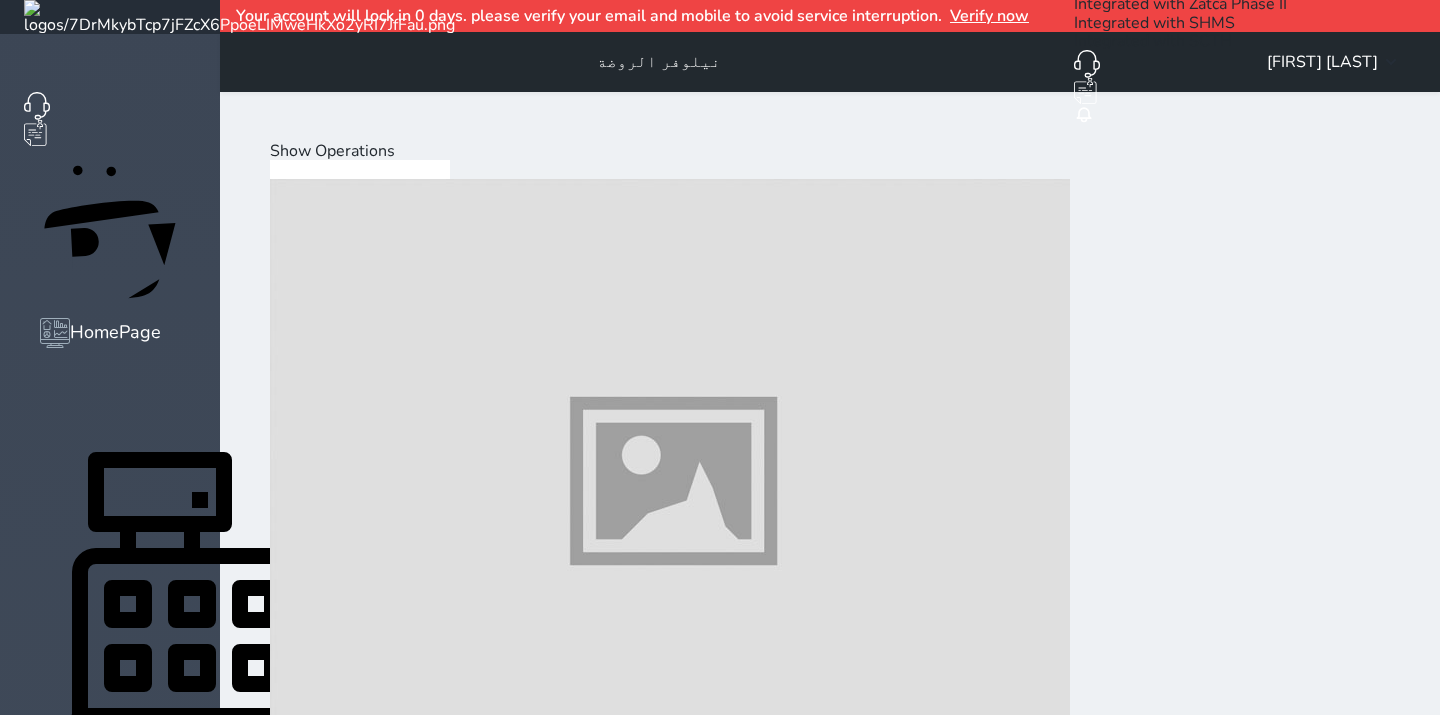 click on "Hot Drinks" at bounding box center (393, 20040) 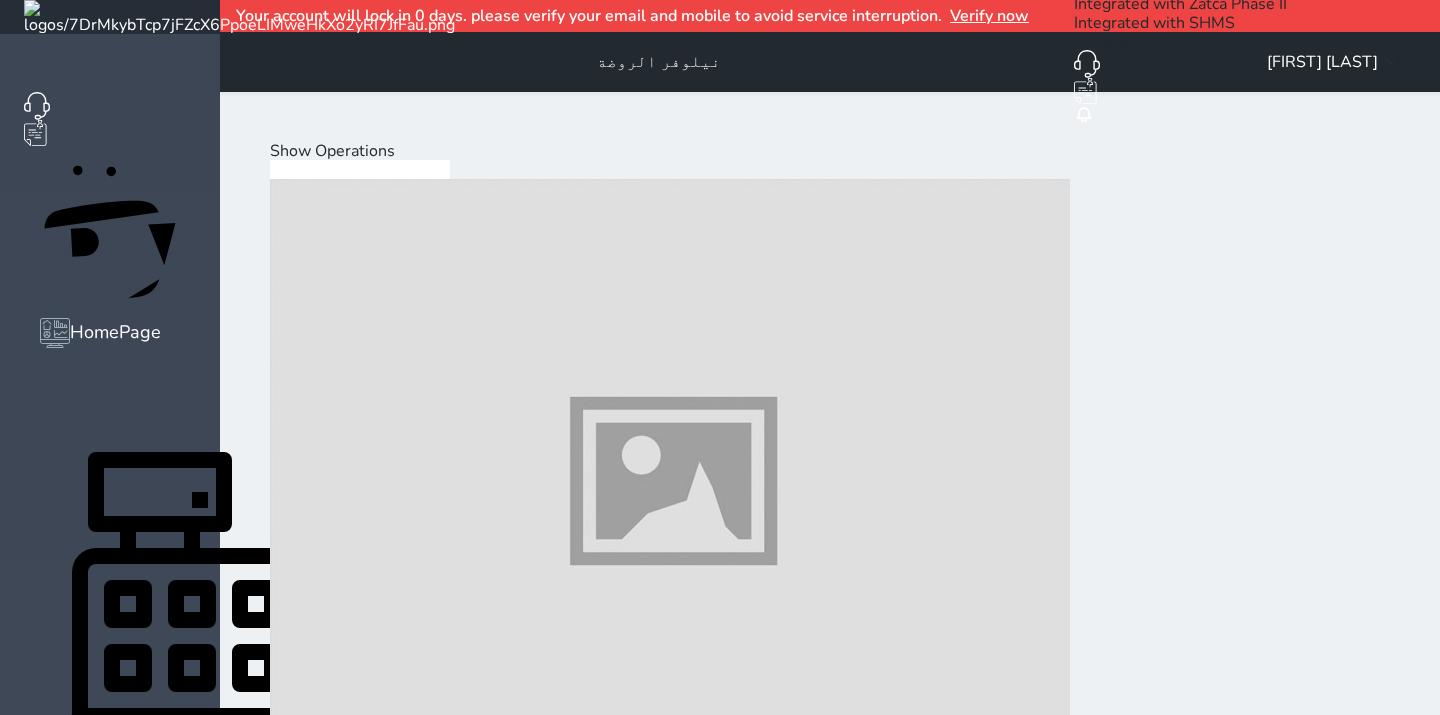 scroll, scrollTop: 333, scrollLeft: 0, axis: vertical 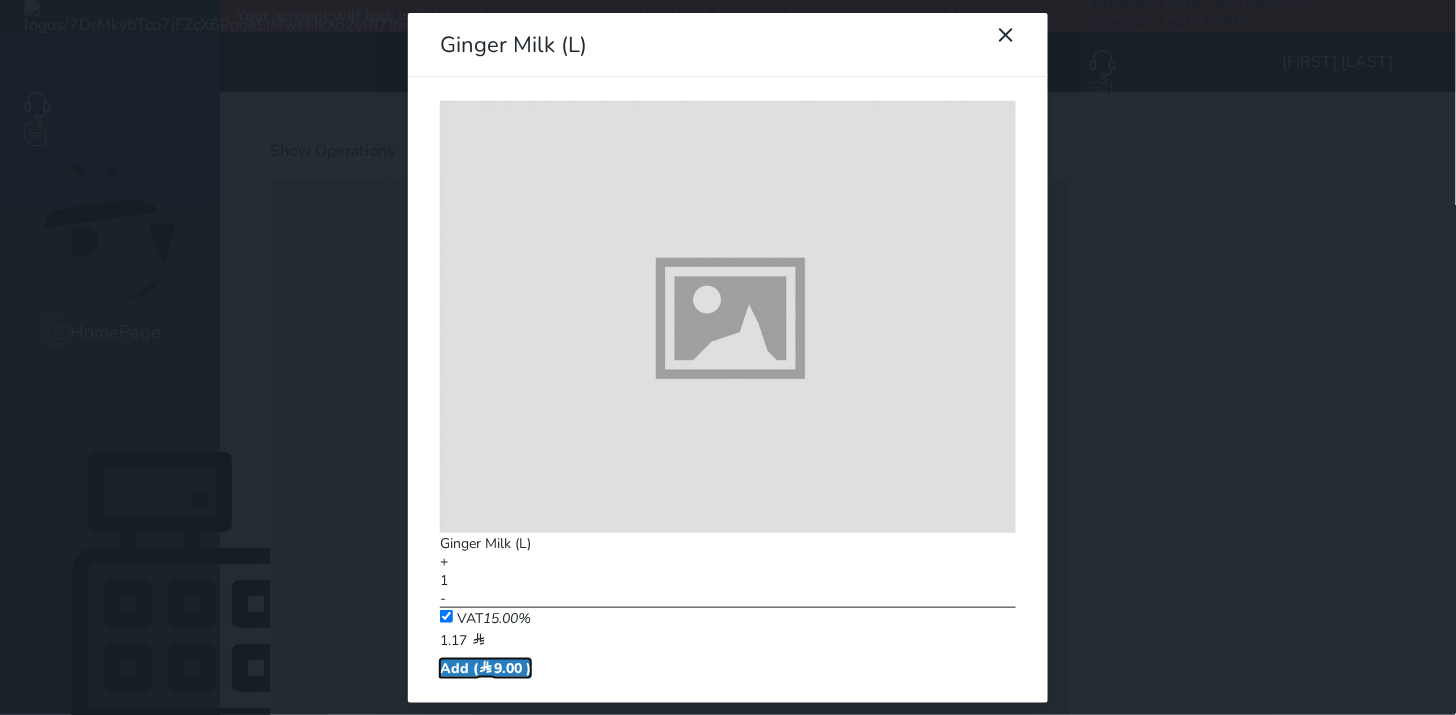 click on "Add  (    9.00 )" at bounding box center (485, 668) 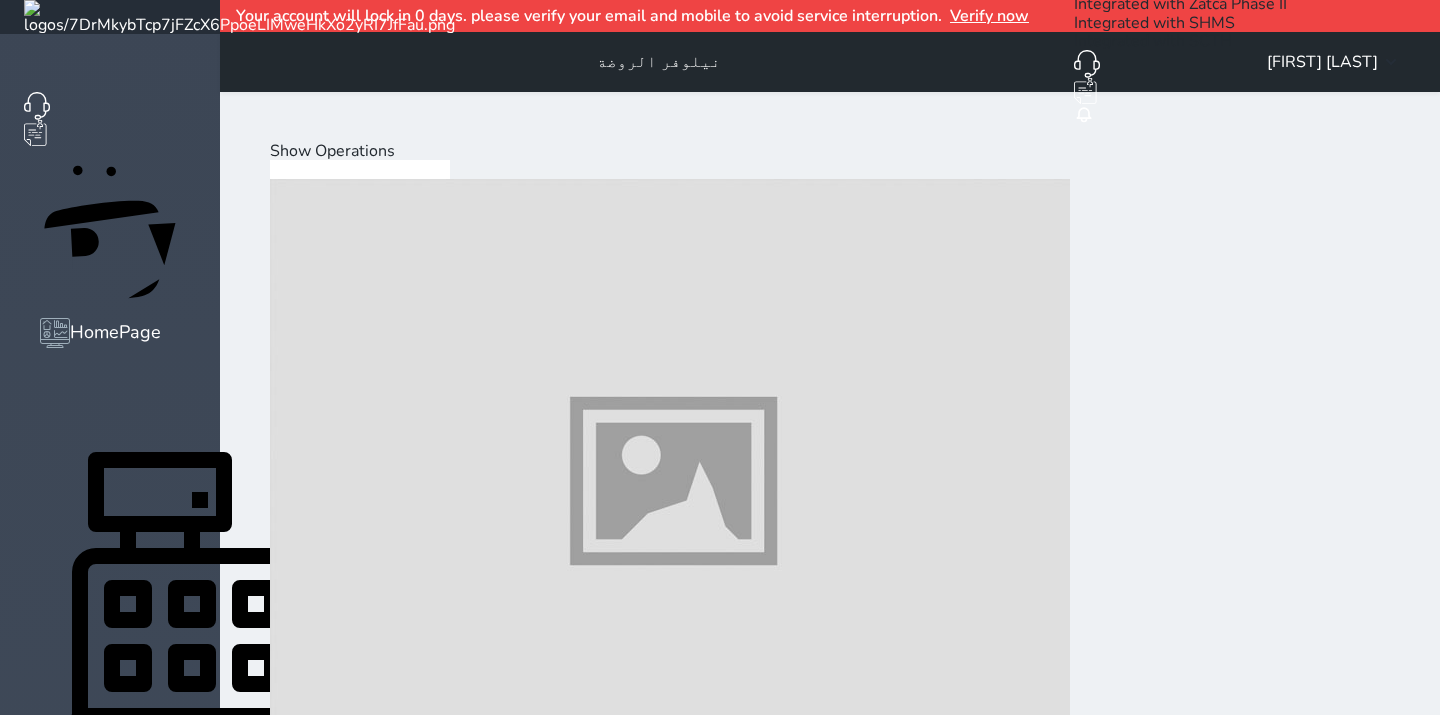 scroll, scrollTop: 22, scrollLeft: 0, axis: vertical 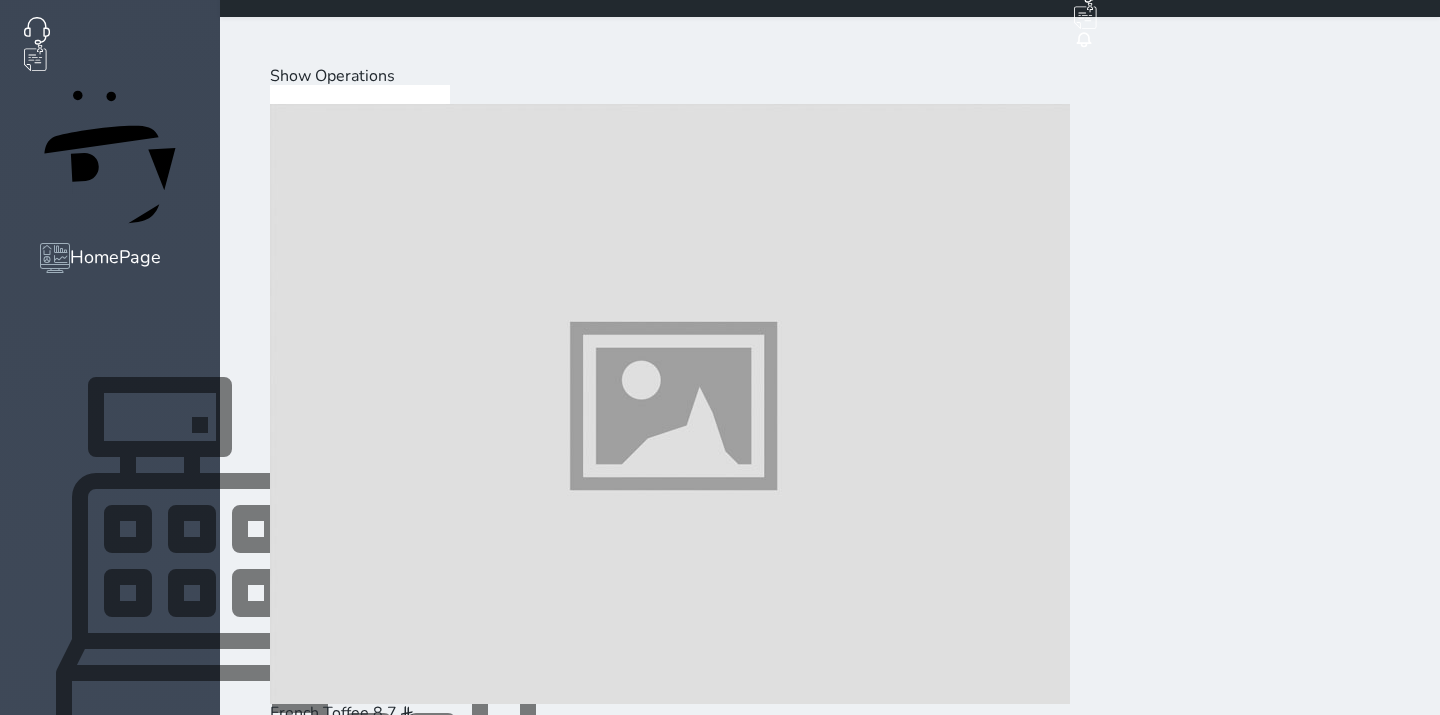 click on "POS" at bounding box center [571, 552] 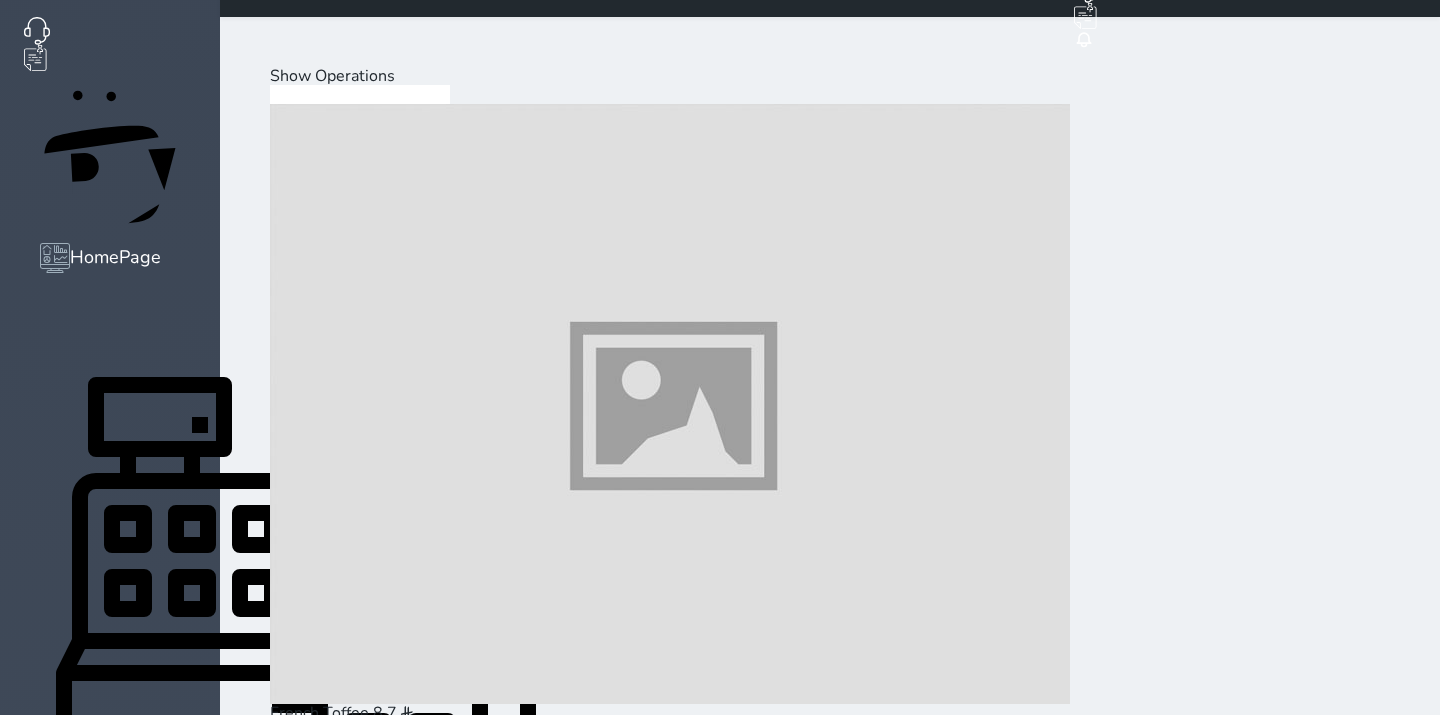 click on "HomePage           POS                   Support" at bounding box center (110, 12216) 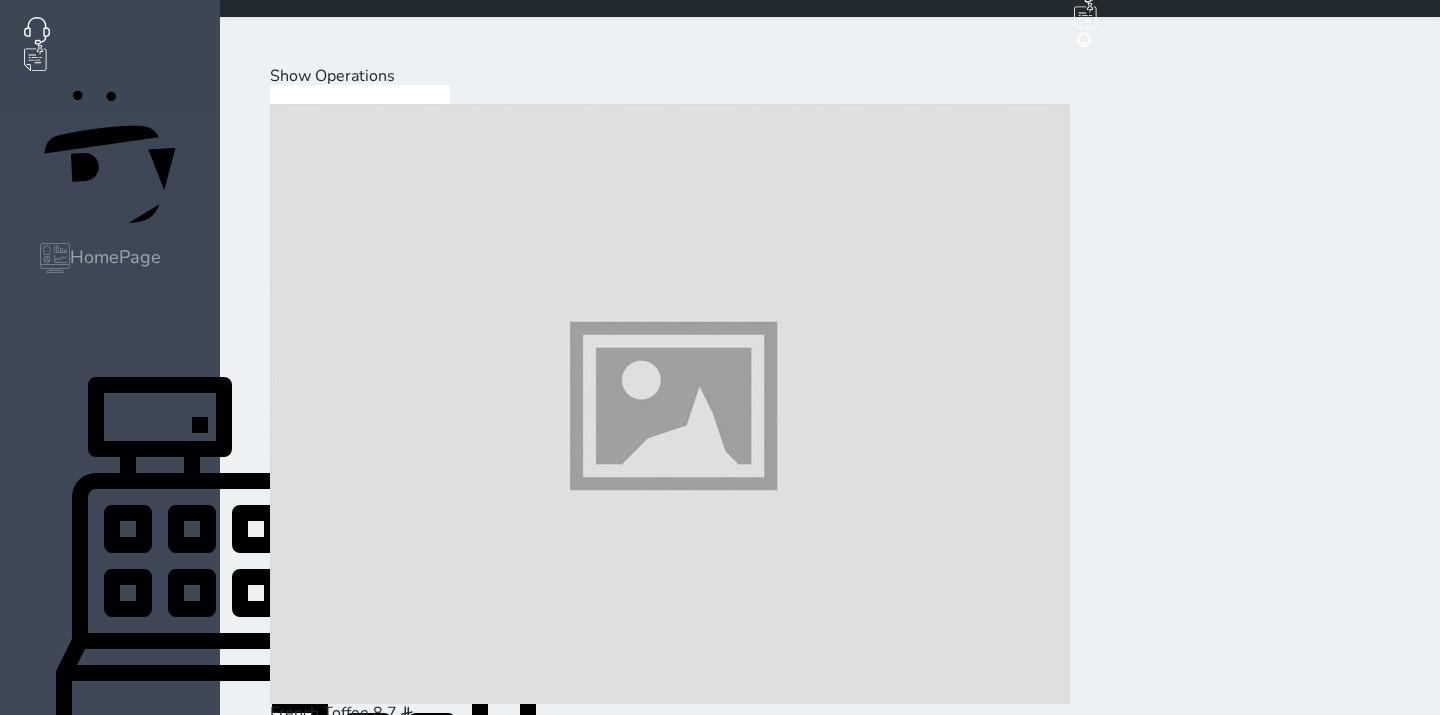 click on "HomePage" at bounding box center [115, 257] 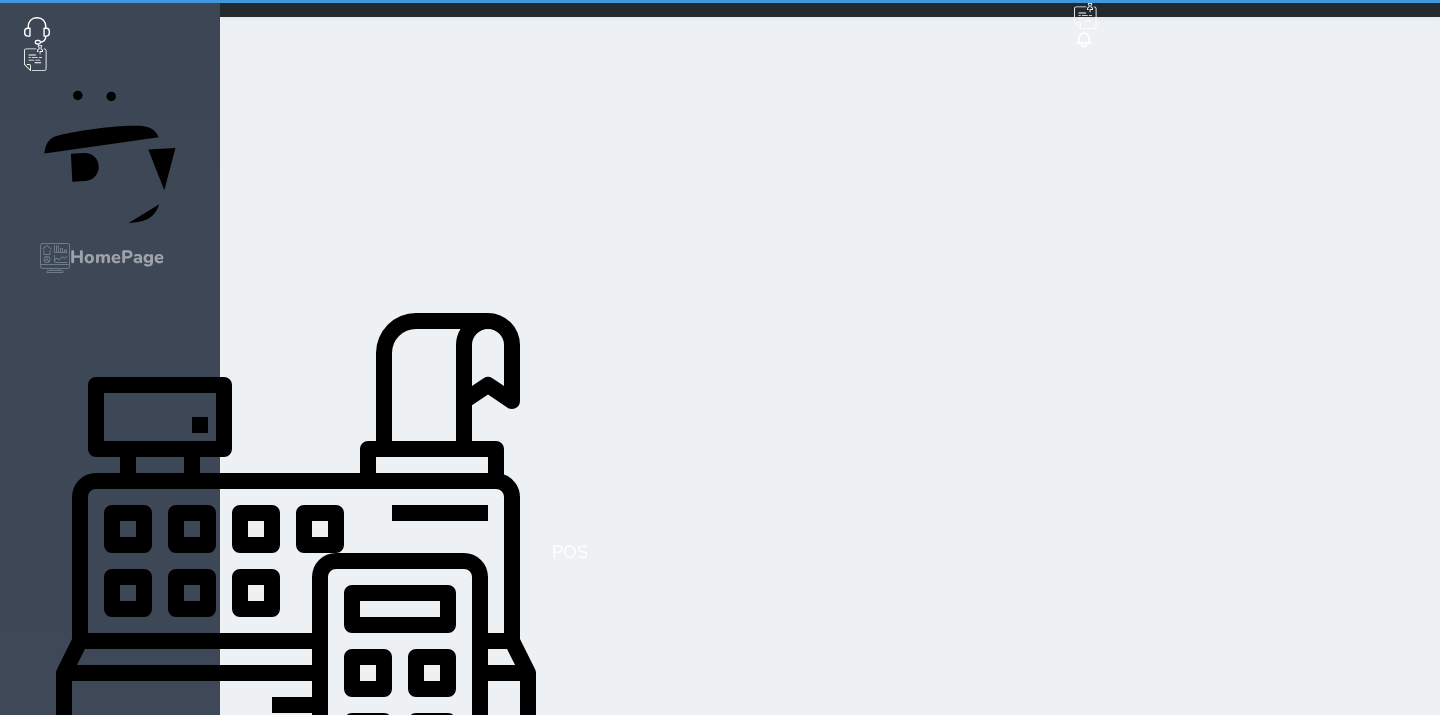 scroll, scrollTop: 0, scrollLeft: 0, axis: both 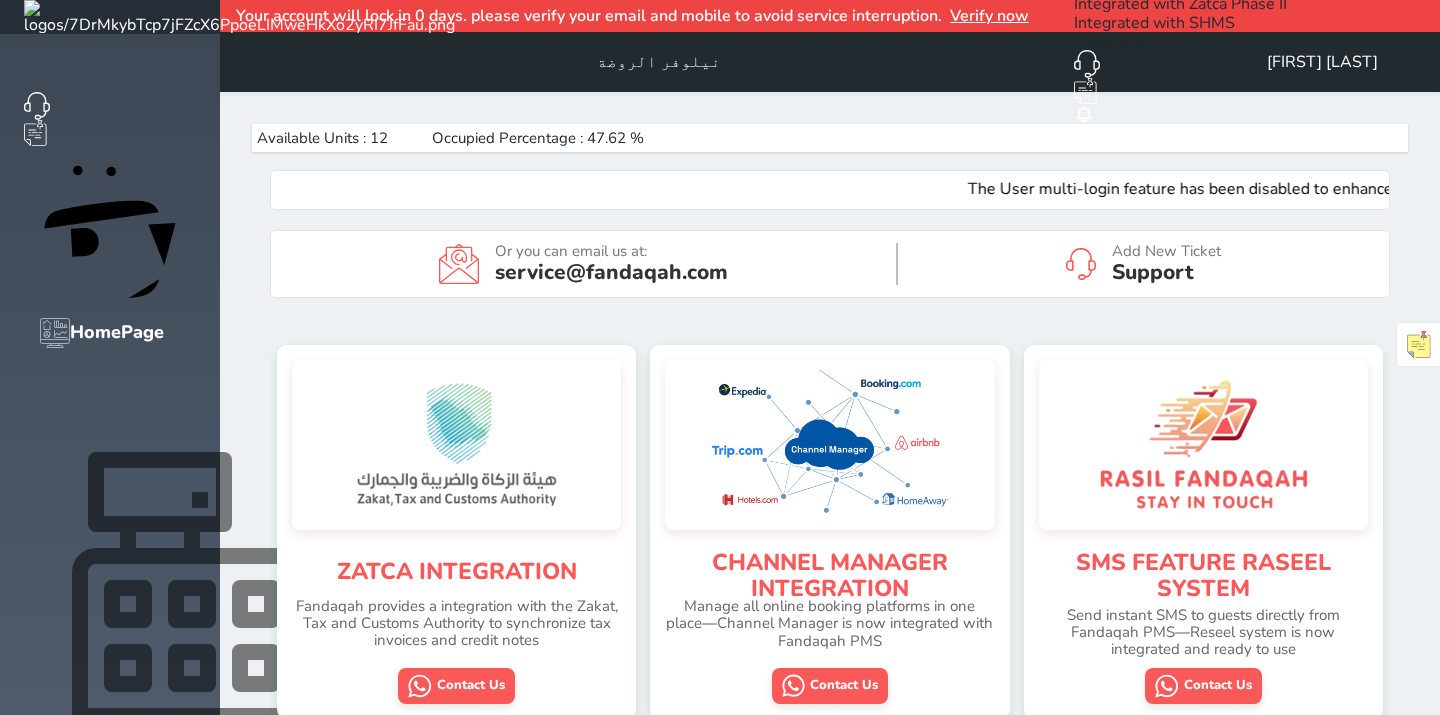 click on "POS" at bounding box center [570, 627] 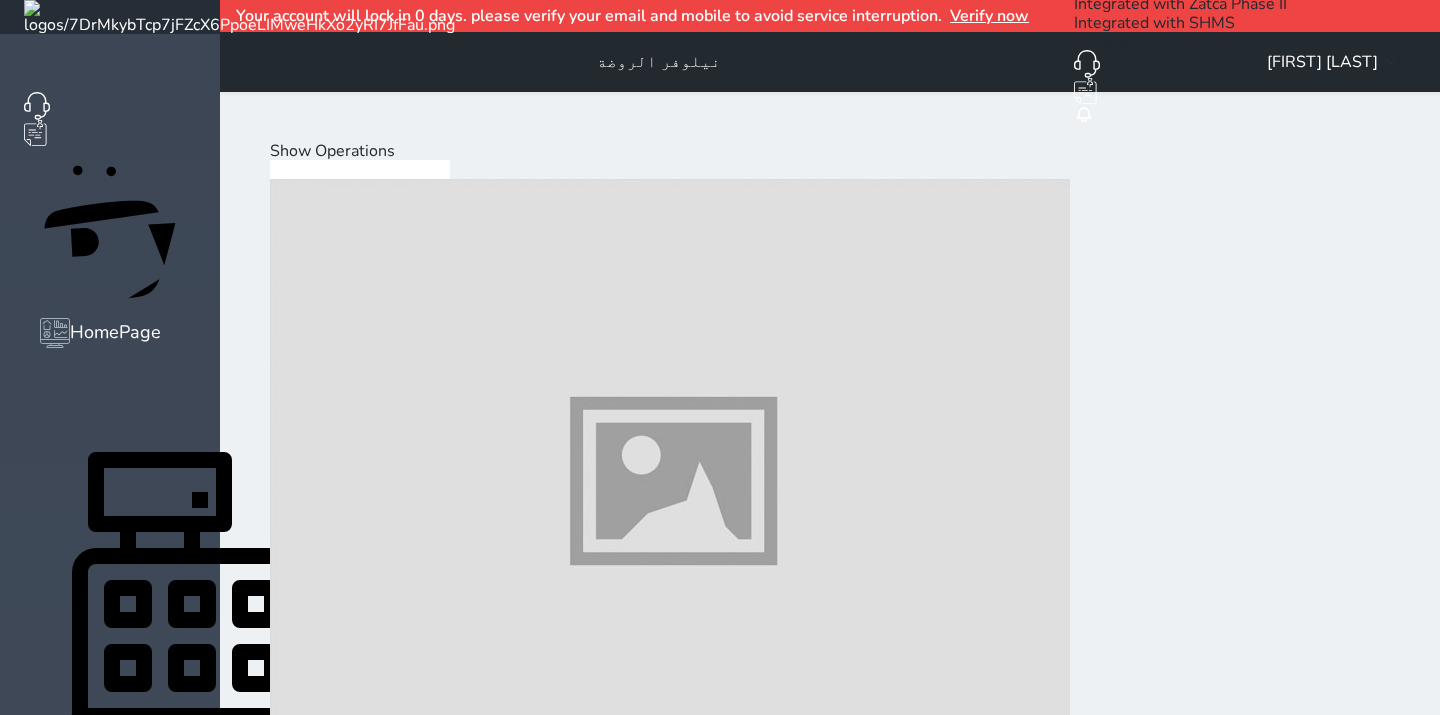 click on "Select Customer" at bounding box center [331, 20077] 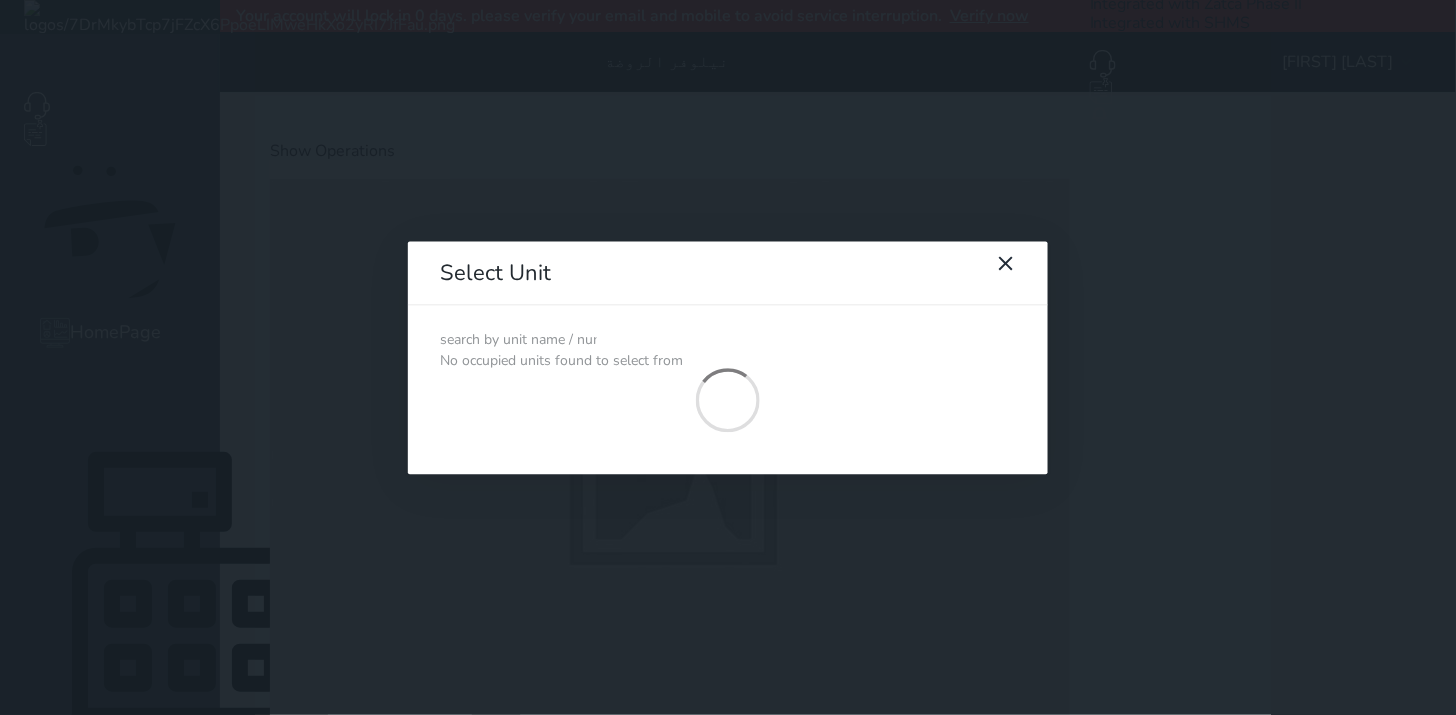 click at bounding box center (518, 340) 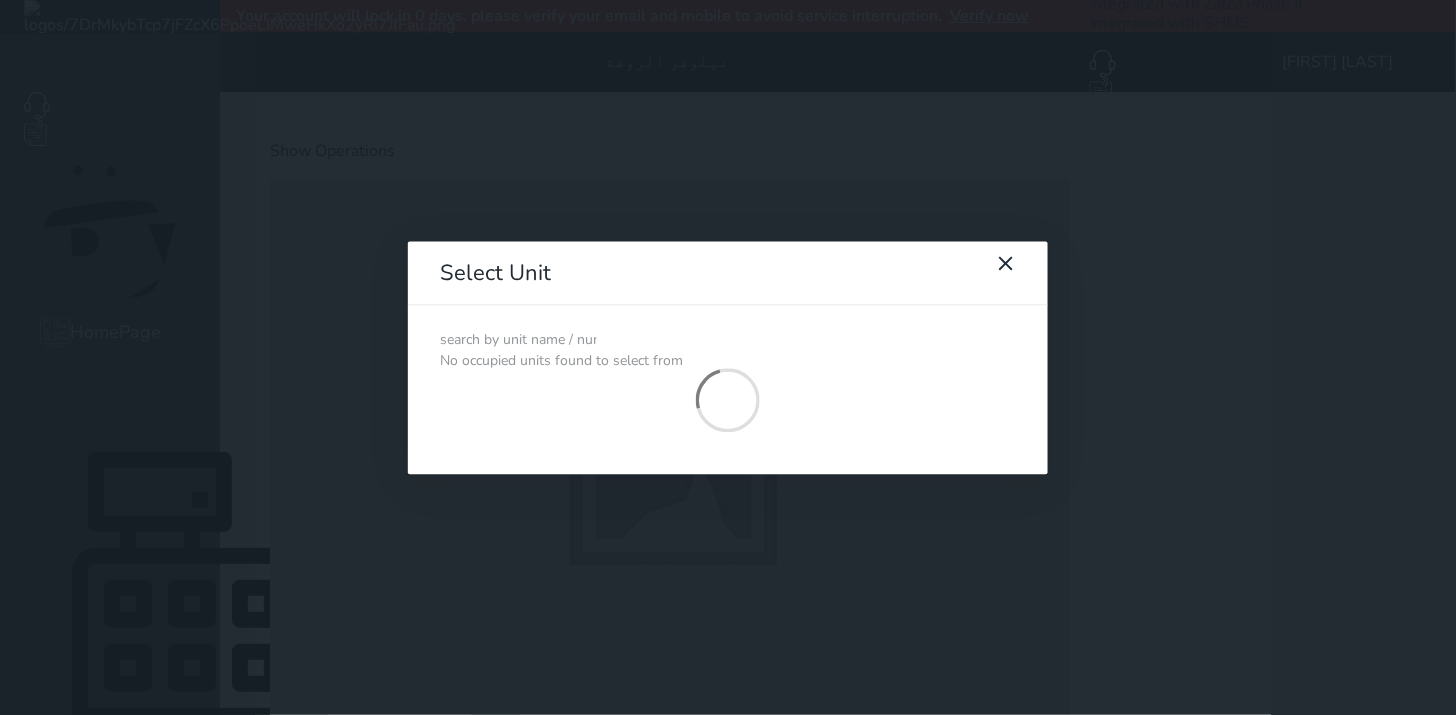 click at bounding box center (518, 340) 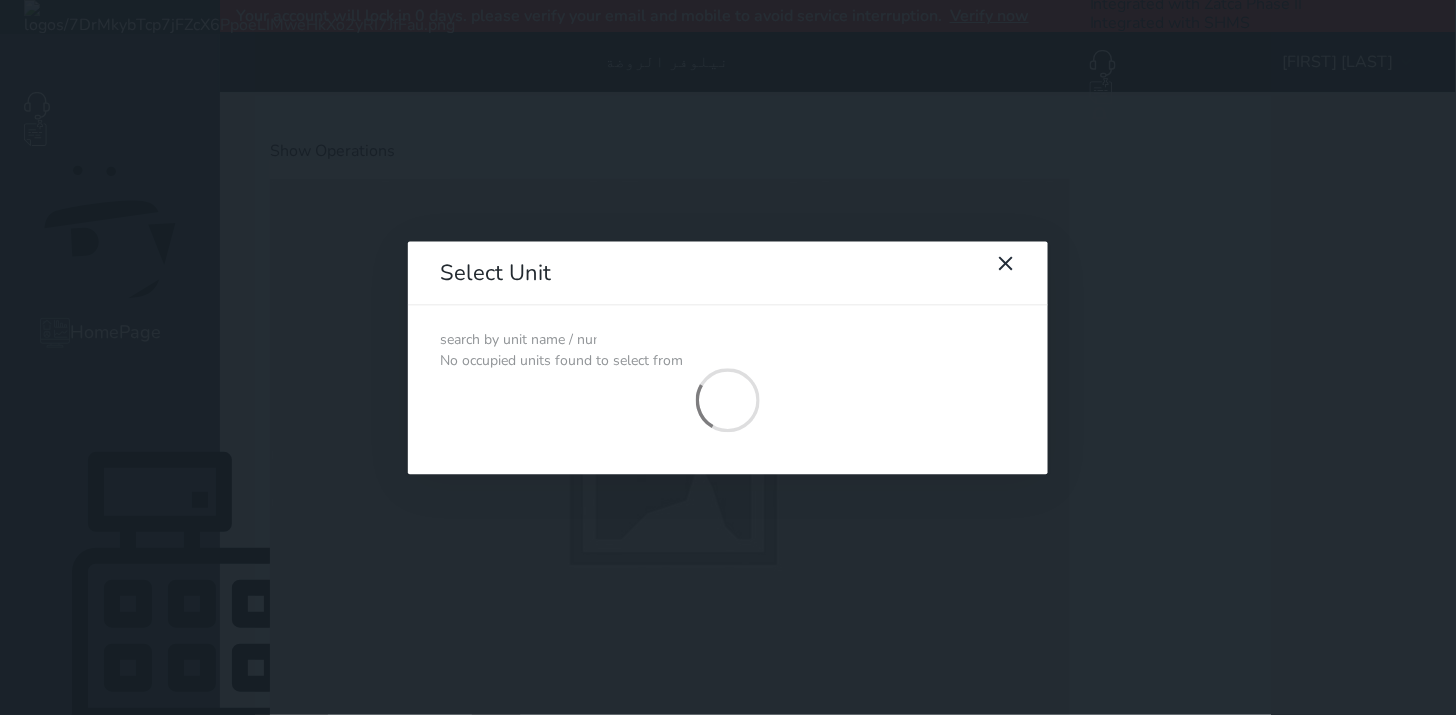 click at bounding box center (518, 340) 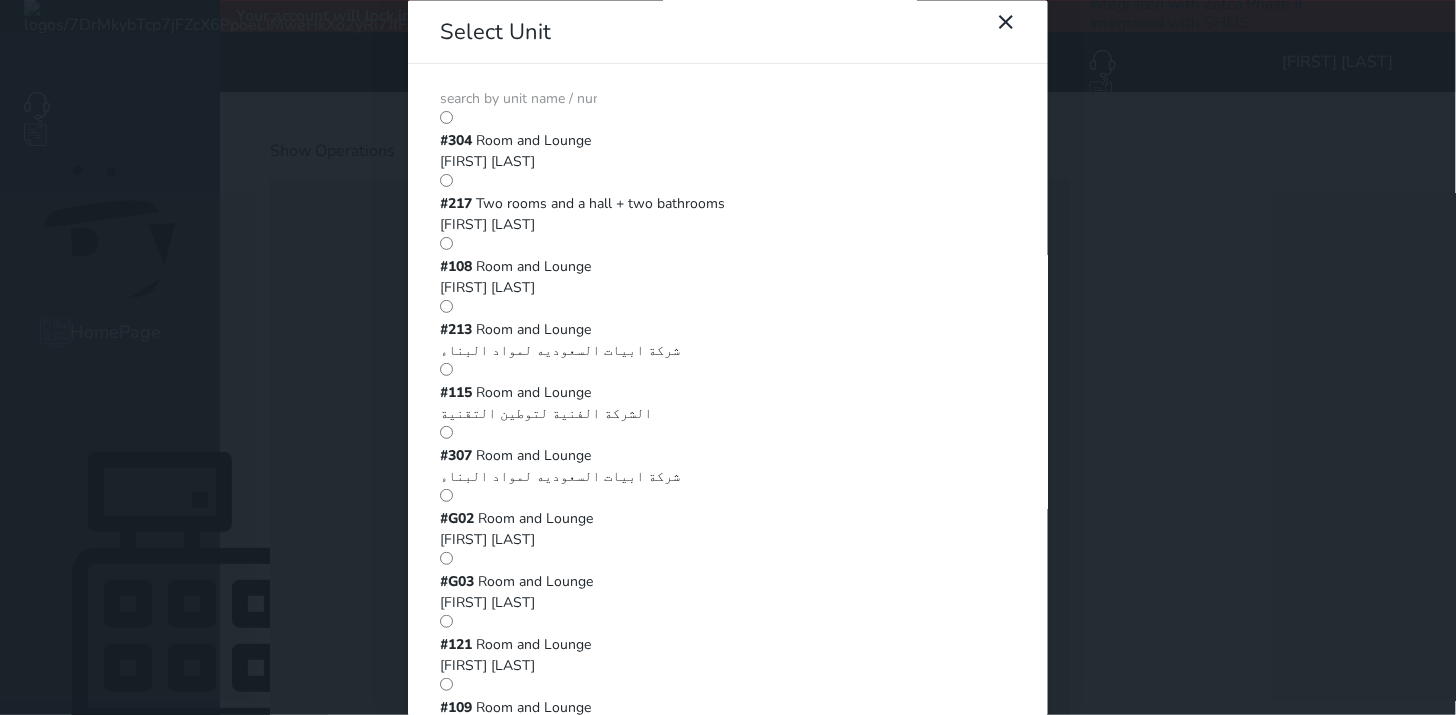 click at bounding box center (518, 99) 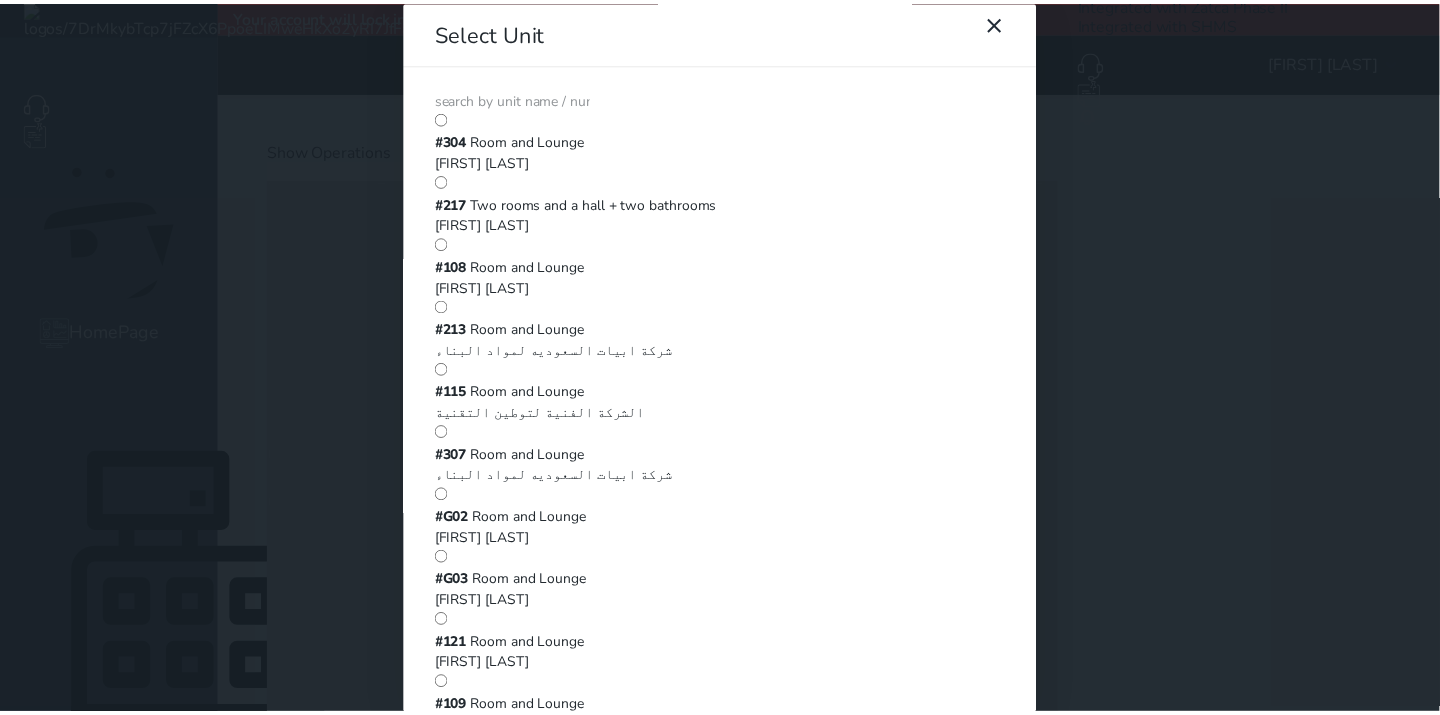 scroll, scrollTop: 1122, scrollLeft: 0, axis: vertical 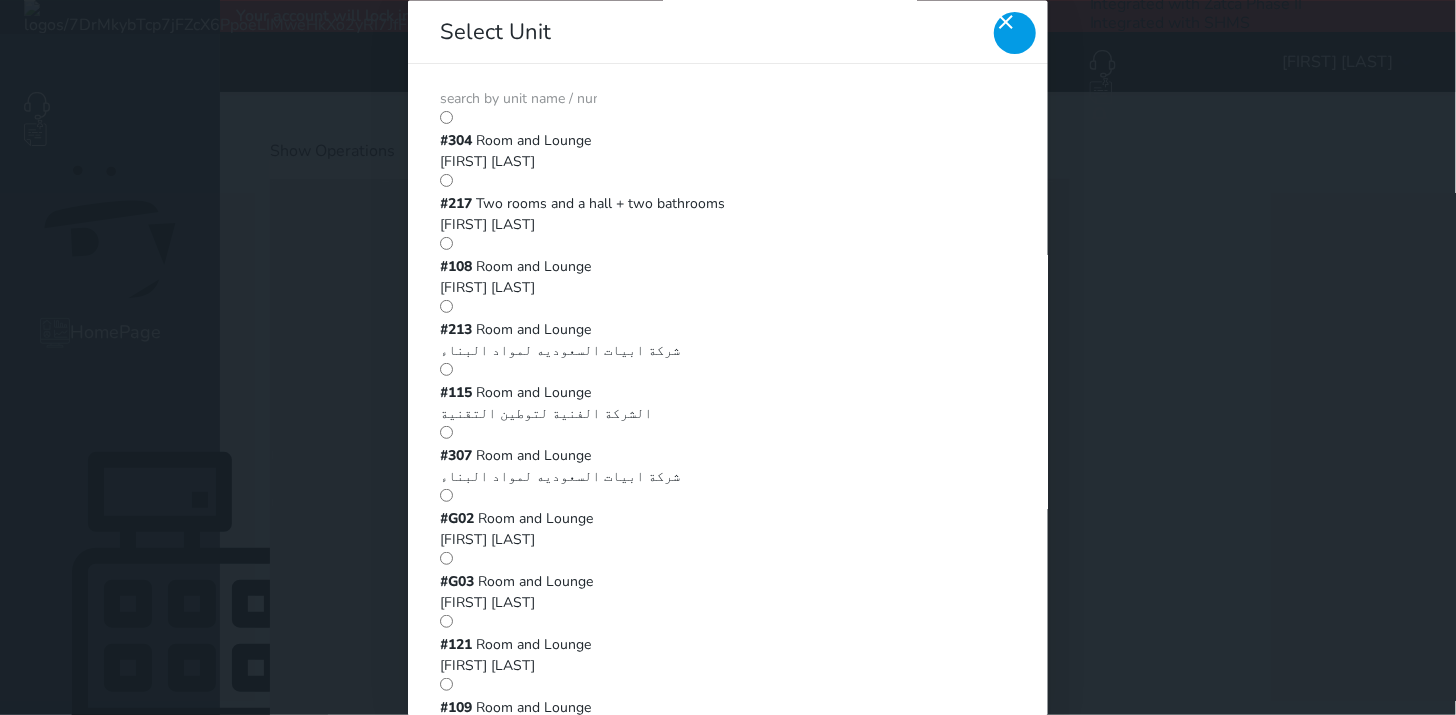 click at bounding box center [1015, 33] 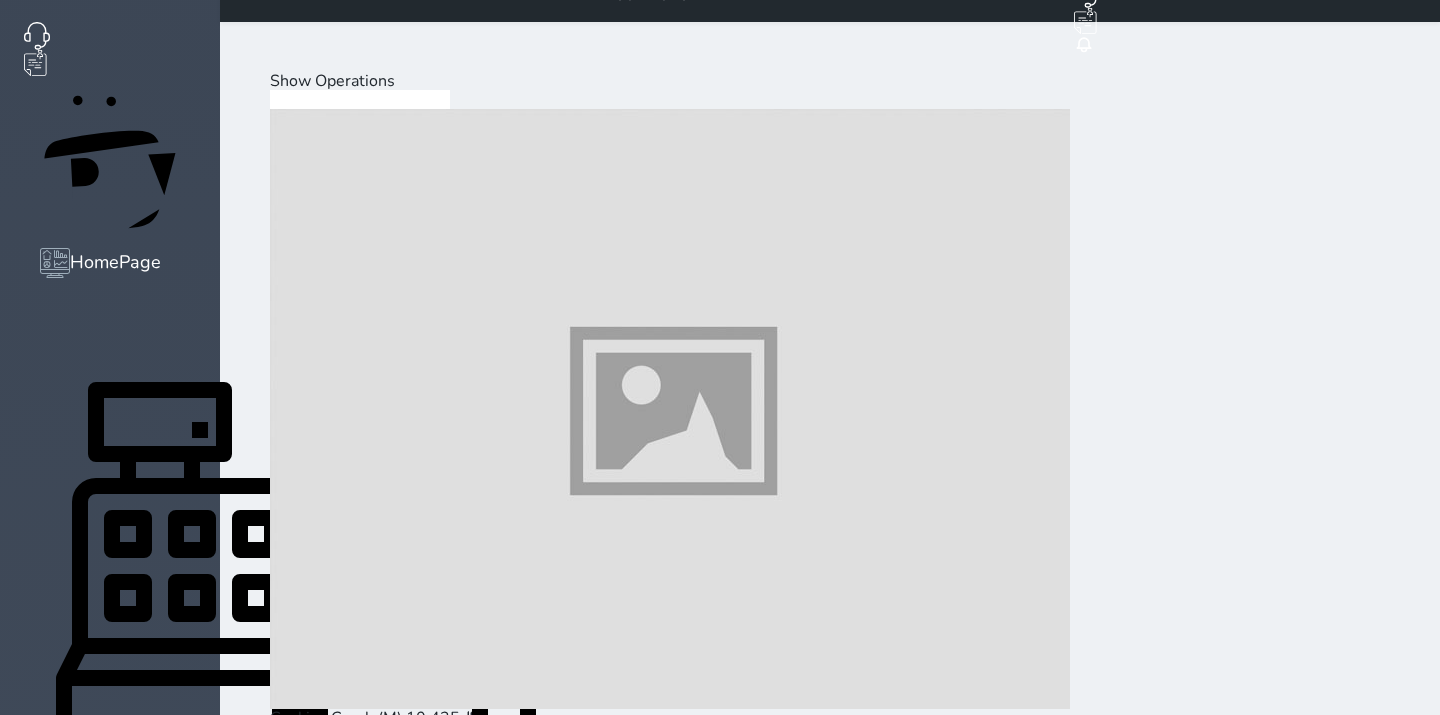 scroll, scrollTop: 75, scrollLeft: 0, axis: vertical 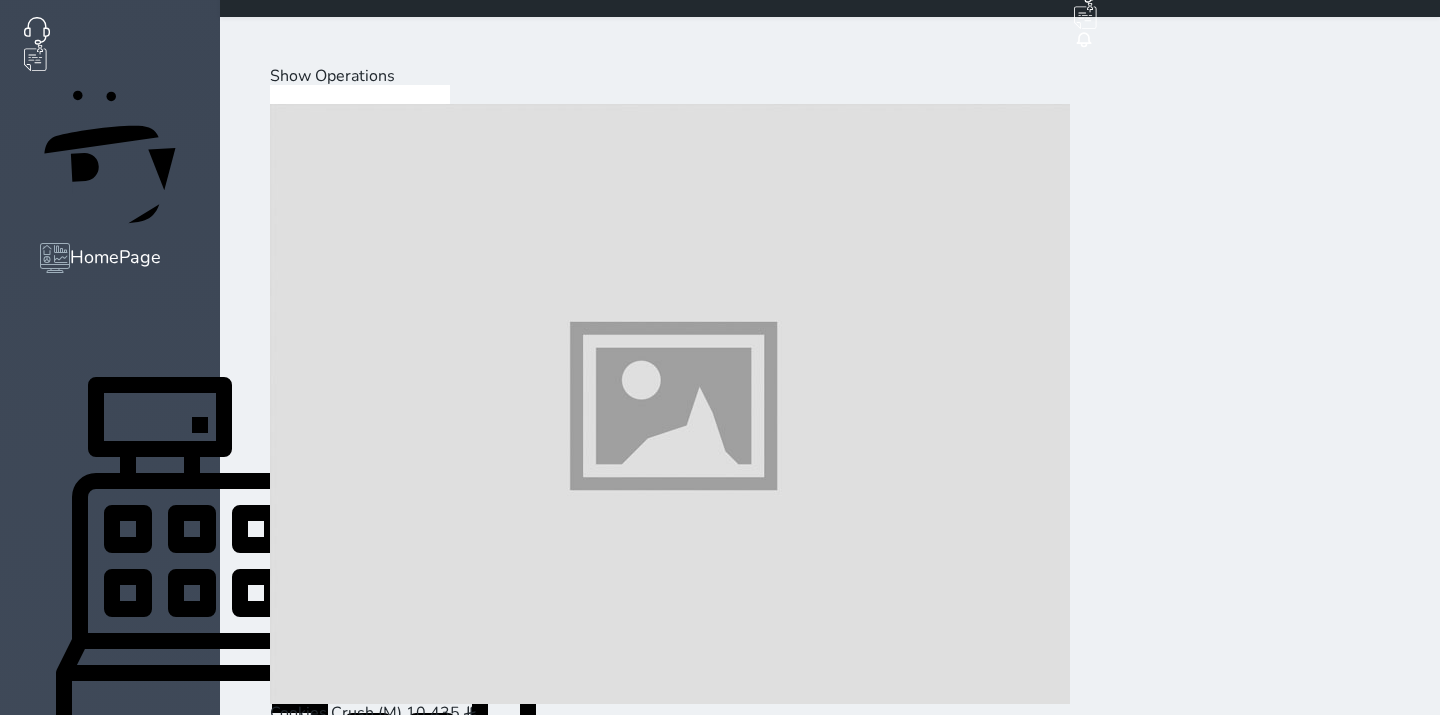 click on "Subtotal Price    0.00" at bounding box center (830, 20071) 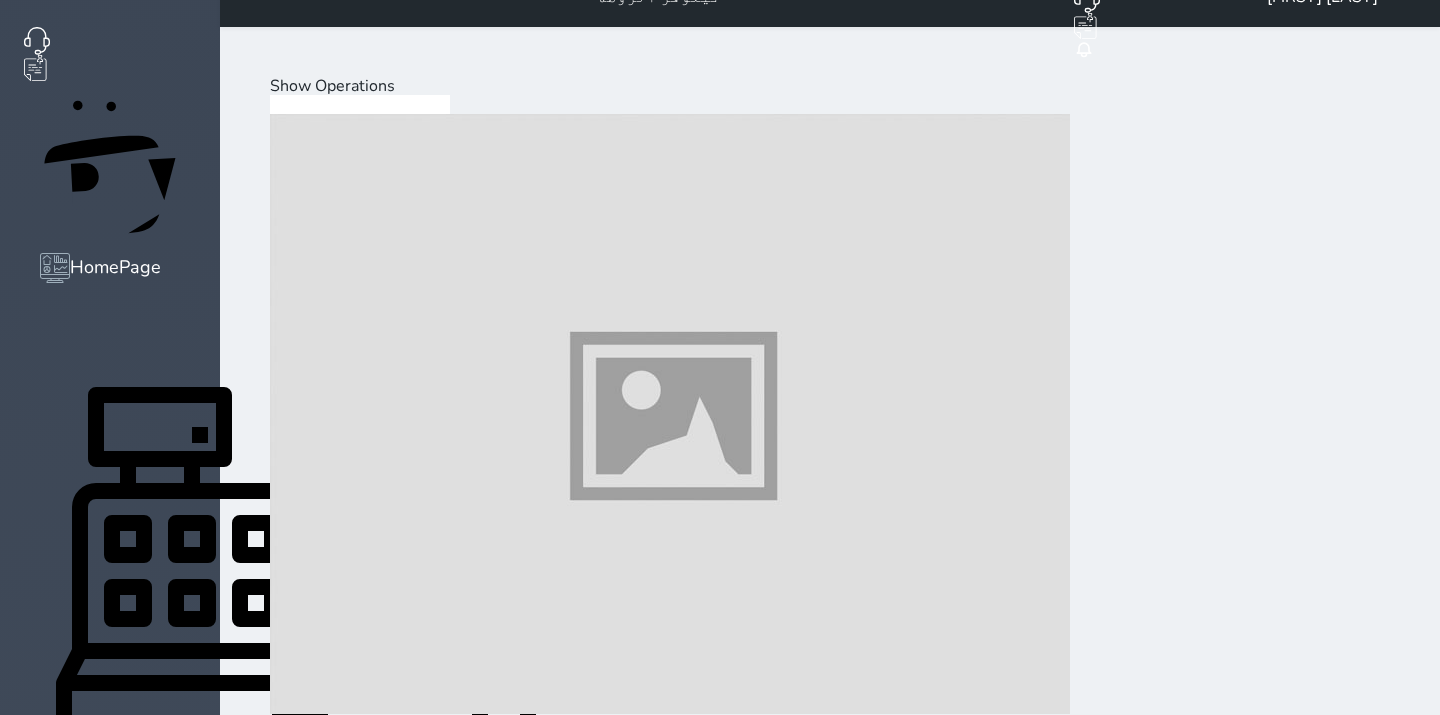 scroll, scrollTop: 0, scrollLeft: 0, axis: both 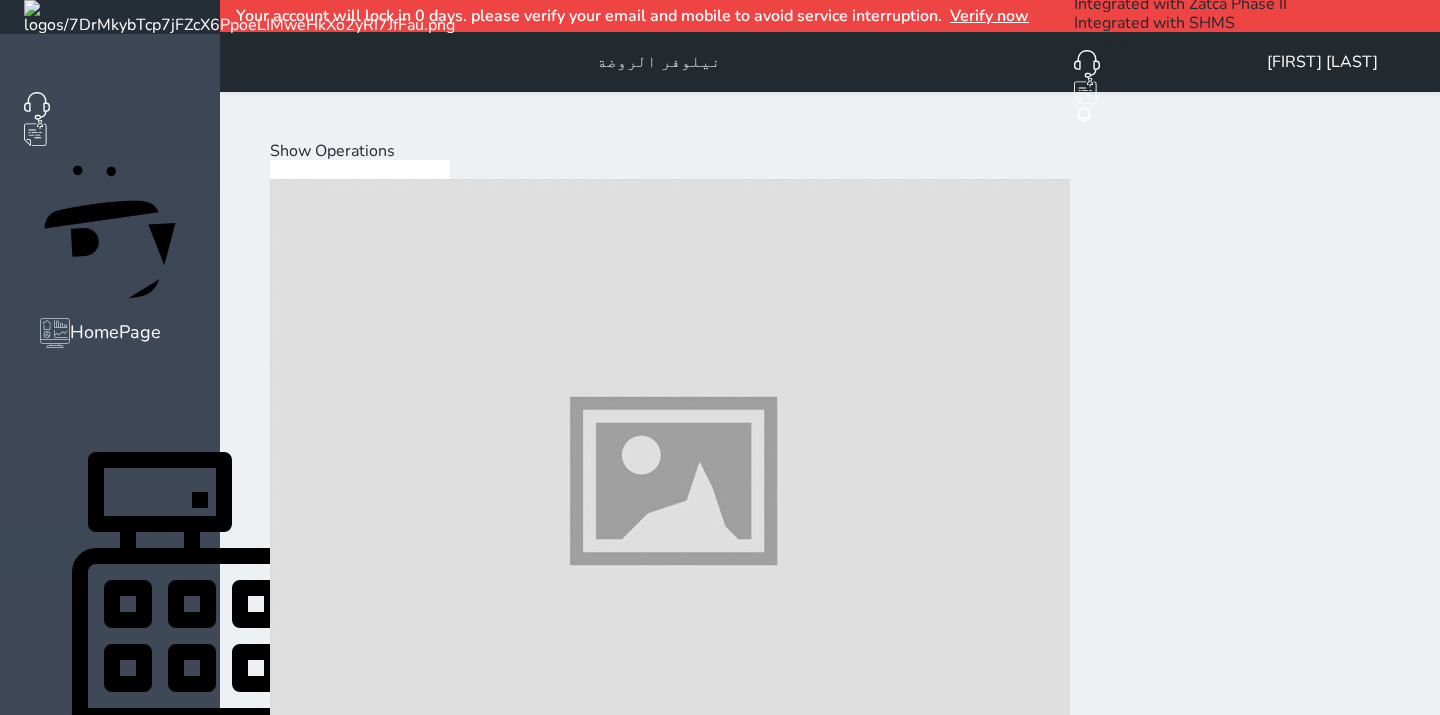 click at bounding box center (670, 1720) 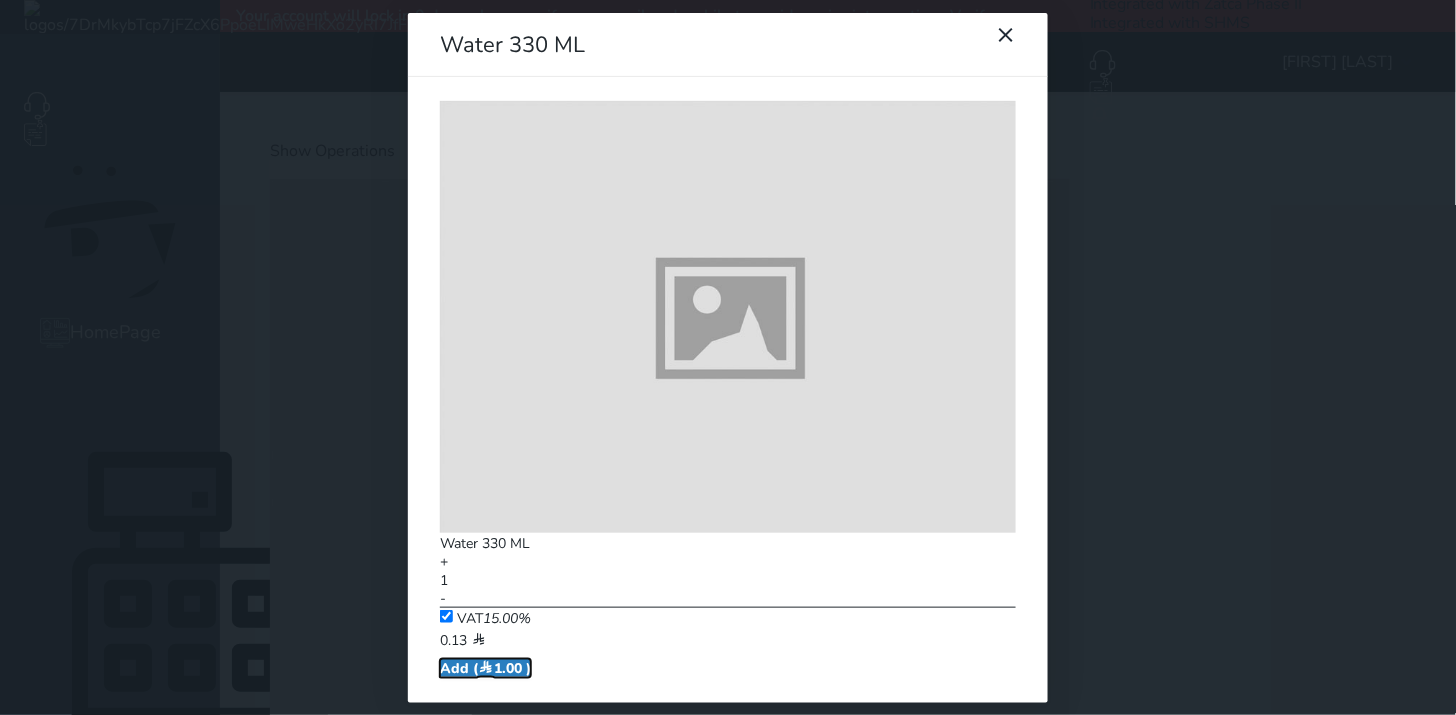 drag, startPoint x: 671, startPoint y: 422, endPoint x: 664, endPoint y: 438, distance: 17.464249 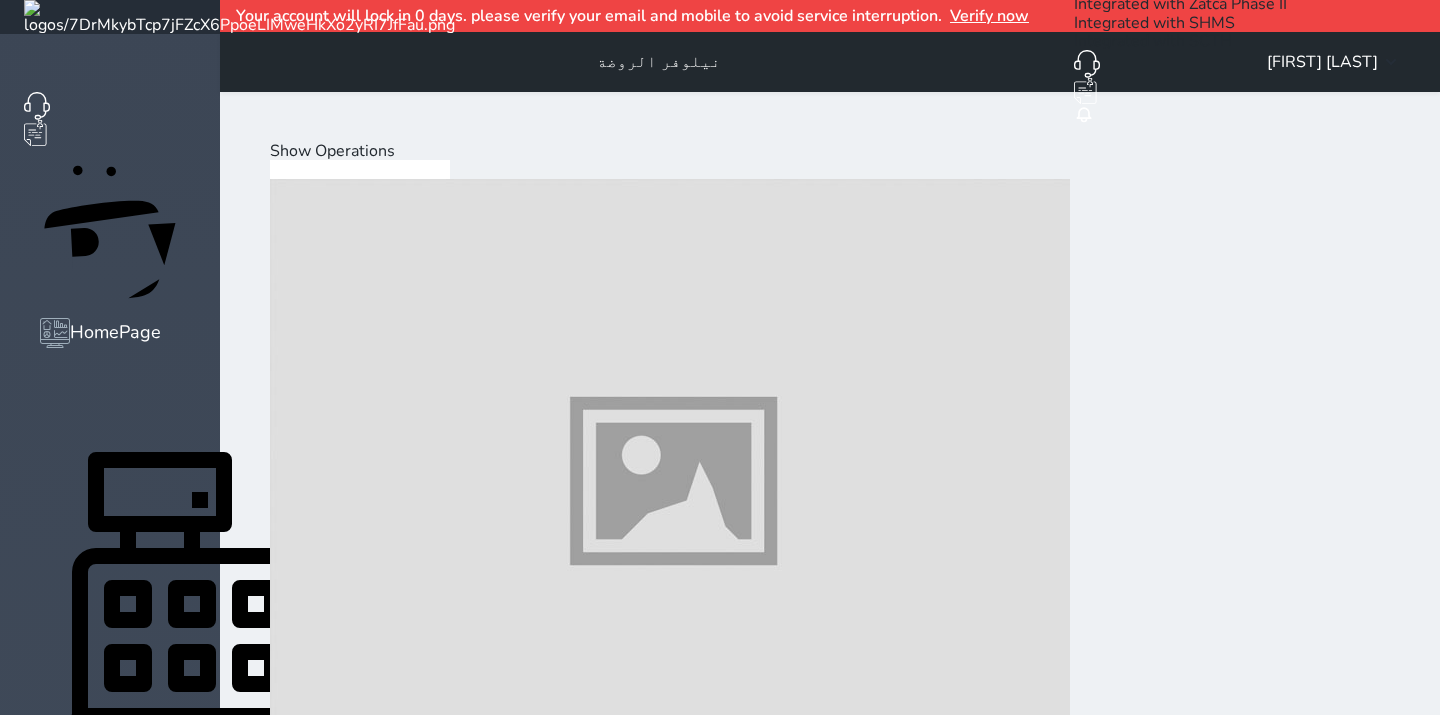 click on "Dessert" at bounding box center [461, 20040] 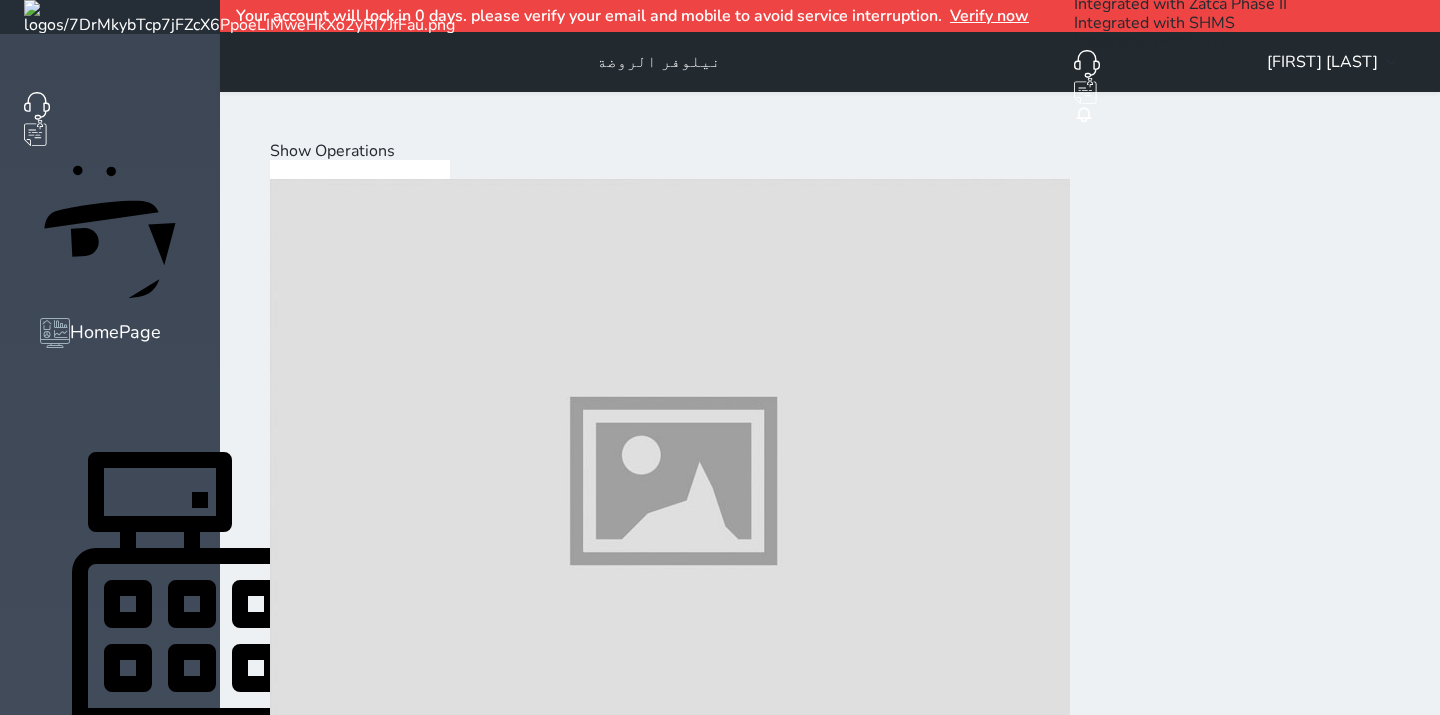 scroll, scrollTop: 354, scrollLeft: 0, axis: vertical 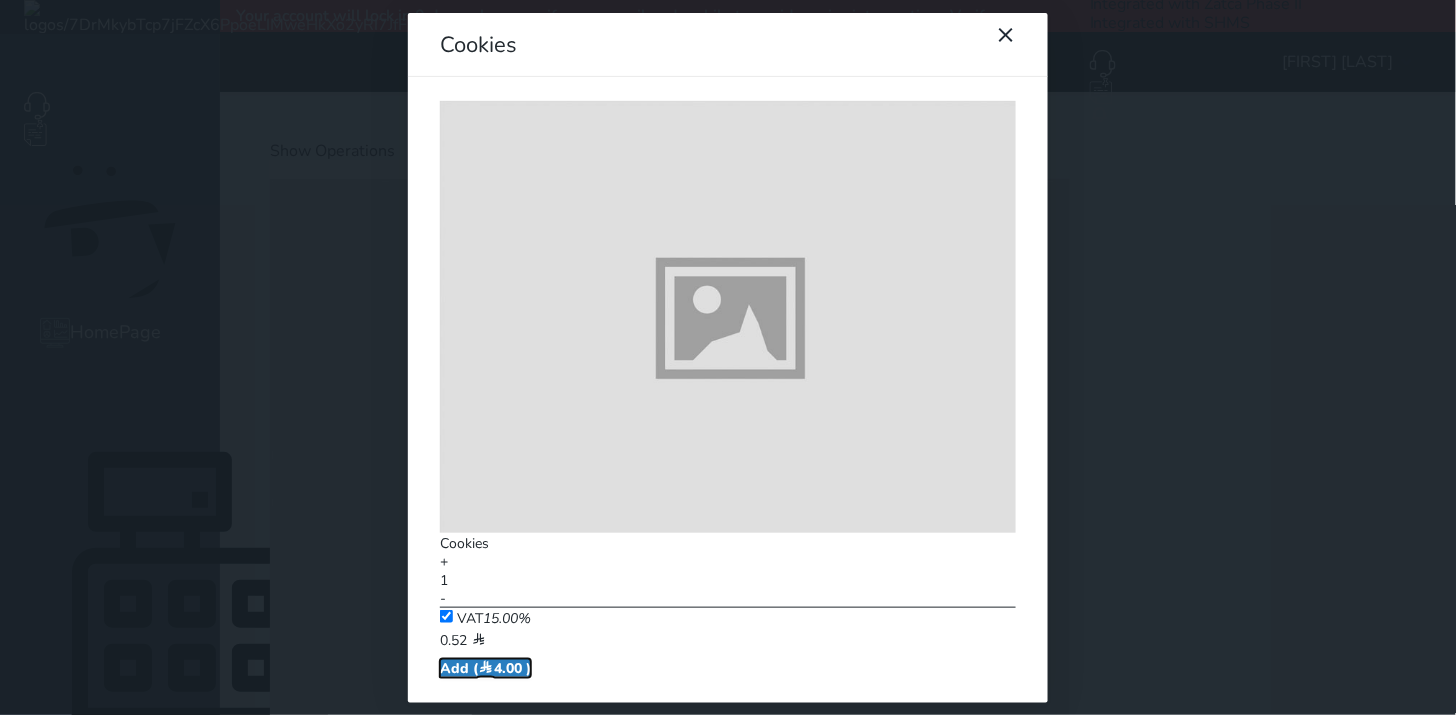 click on "Add  (    4.00 )" at bounding box center (485, 668) 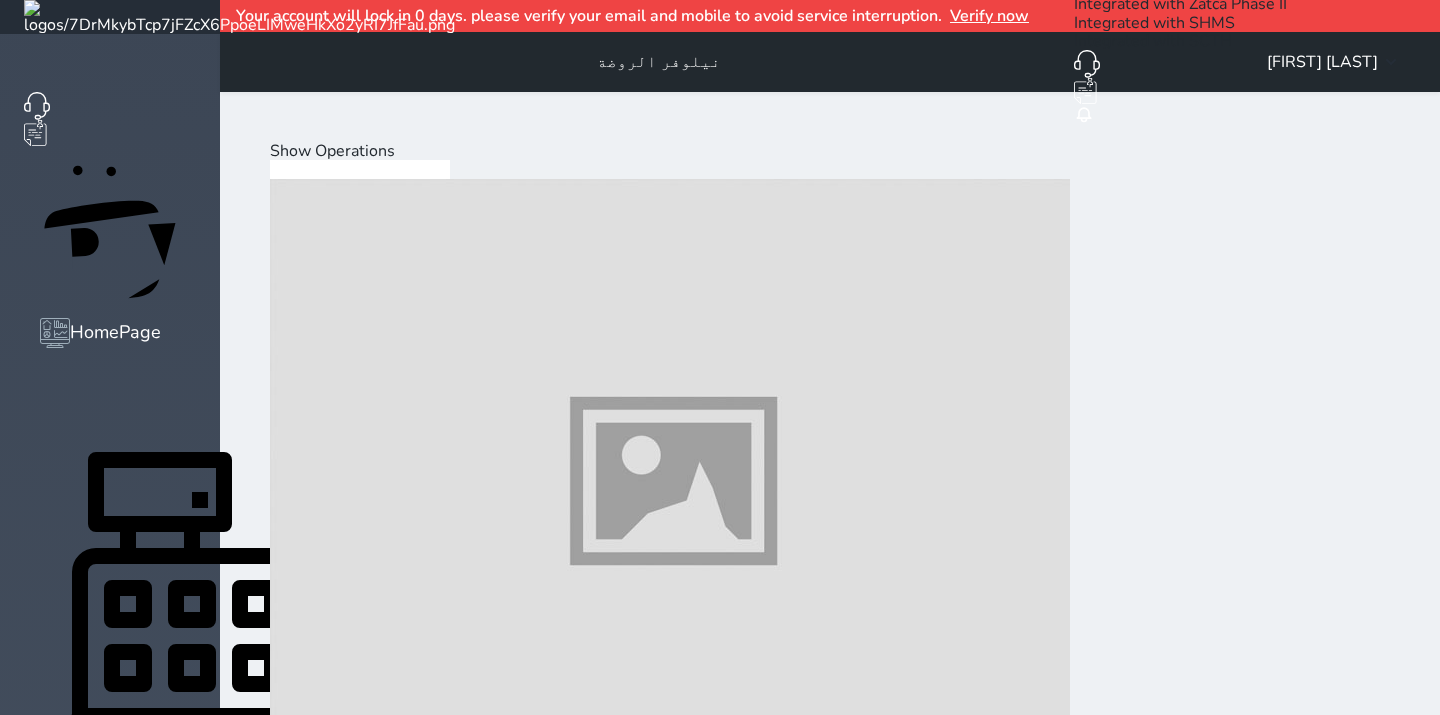 click at bounding box center [670, 5442] 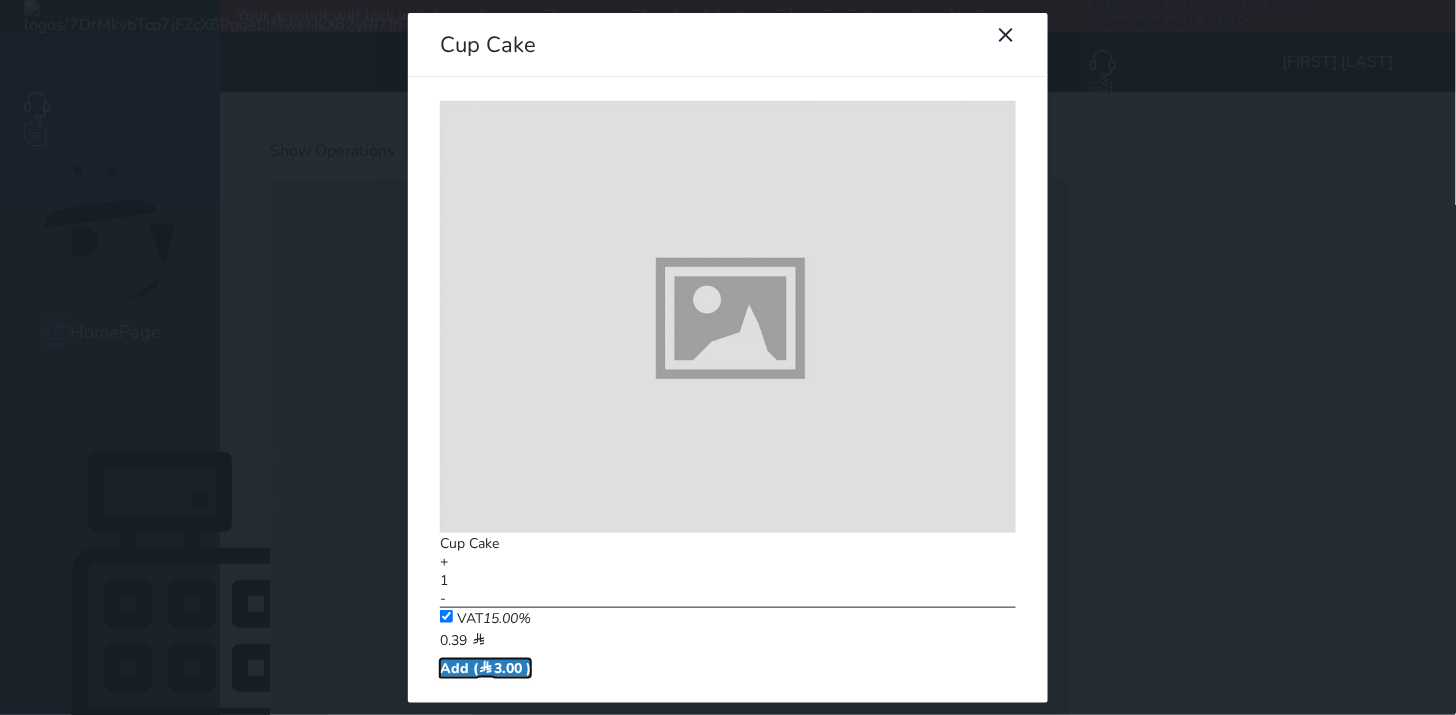 click on "Add  (    3.00 )" at bounding box center (485, 668) 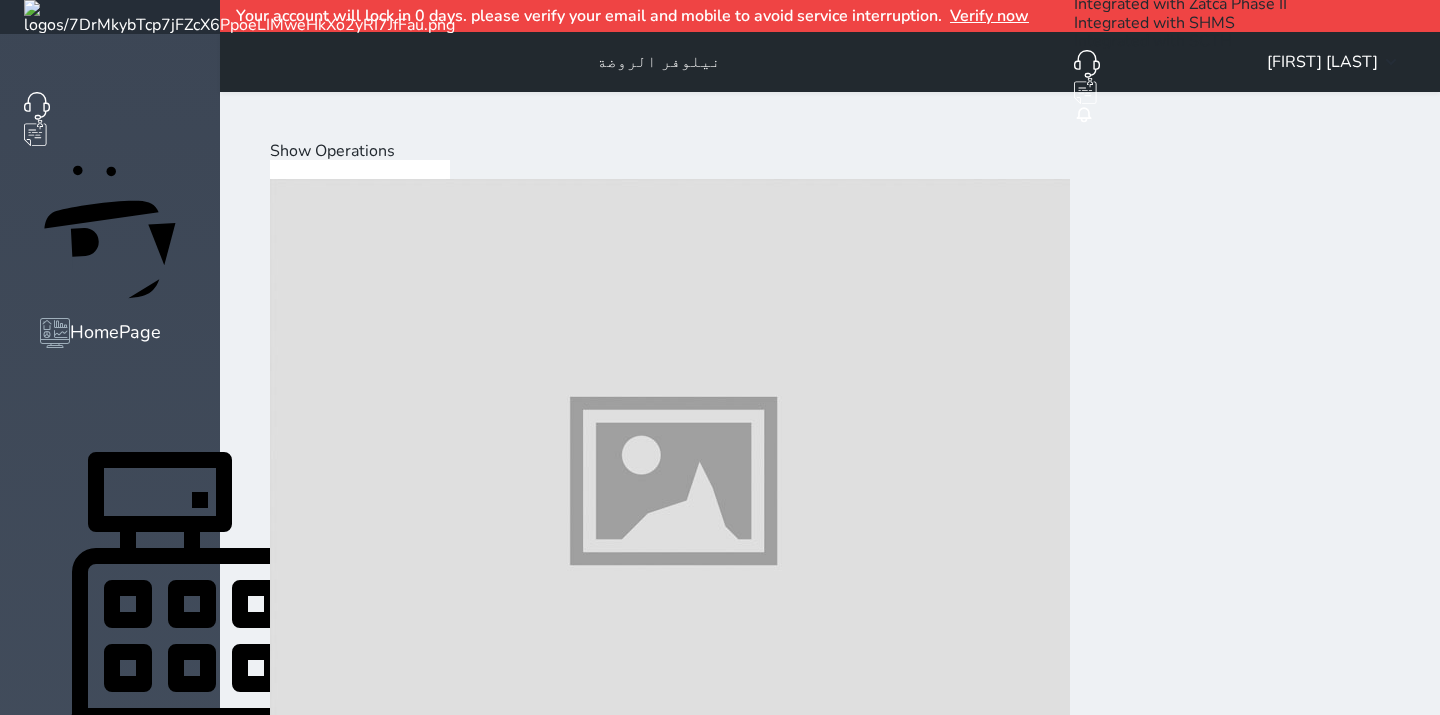 drag, startPoint x: 333, startPoint y: 321, endPoint x: 370, endPoint y: 344, distance: 43.56604 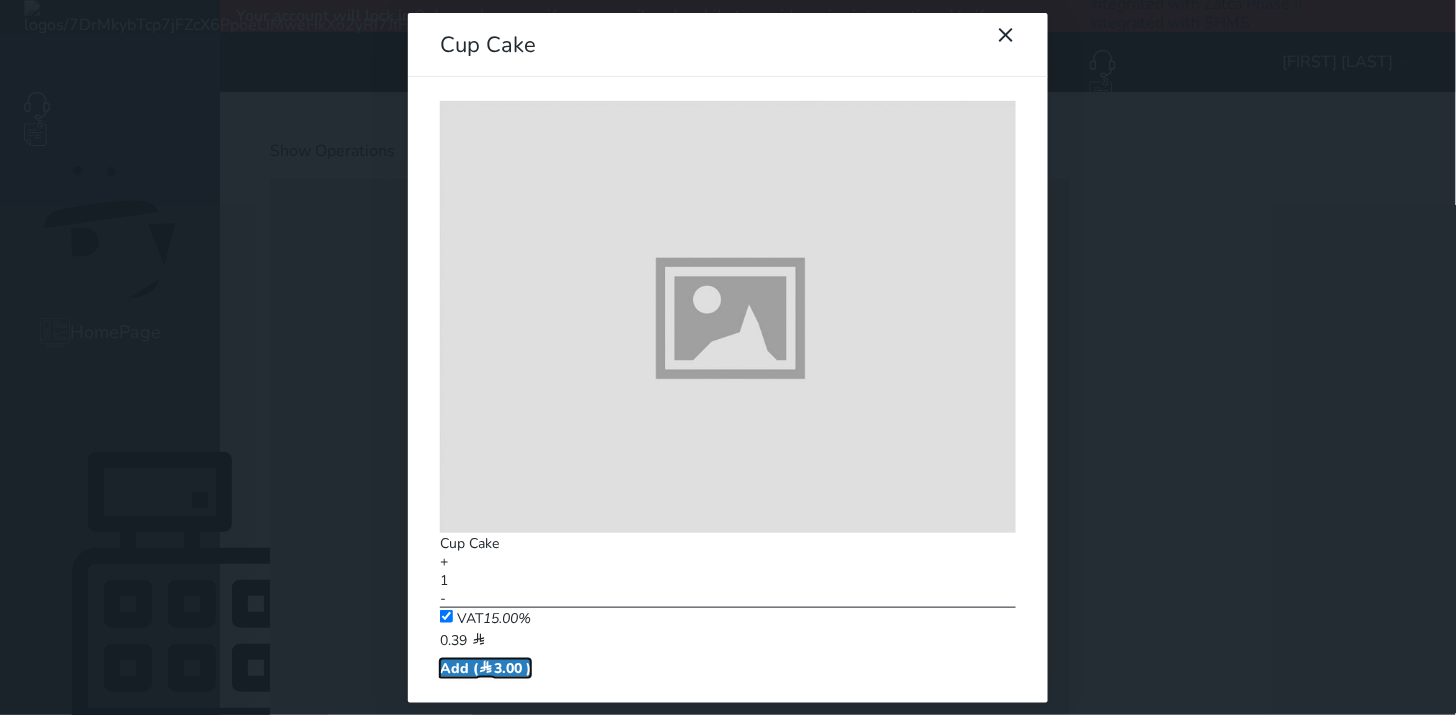 click on "Add  (    3.00 )" at bounding box center (485, 668) 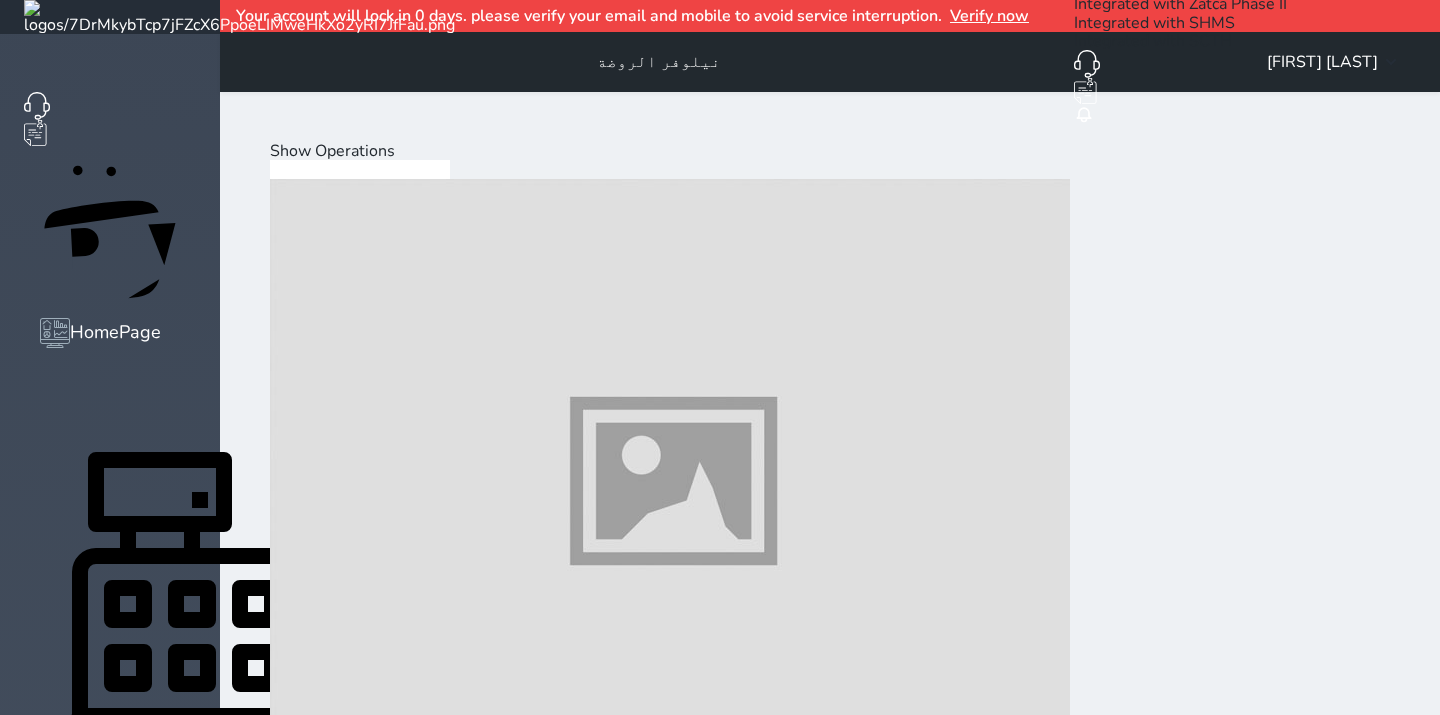 click on "Mini Bar" at bounding box center (135, 8873) 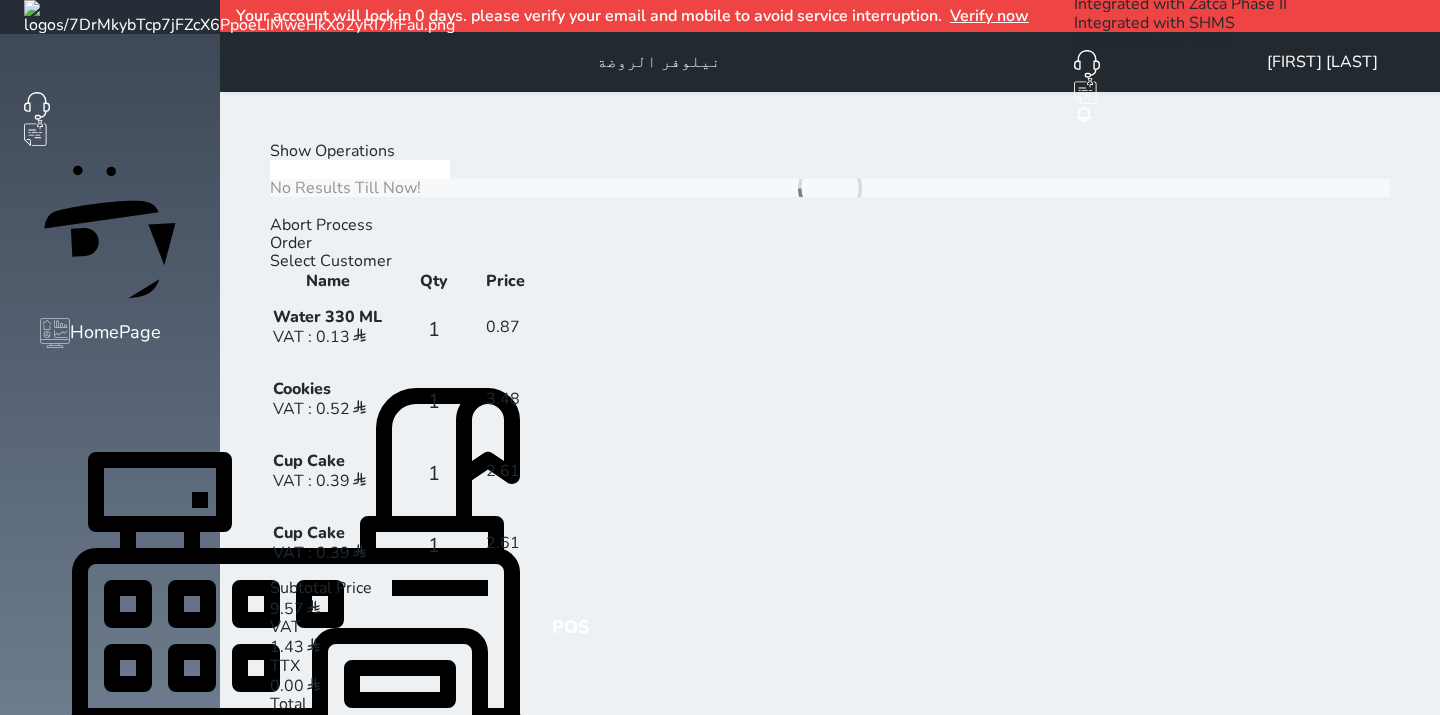 click on "Mini Bar" at bounding box center [135, 206] 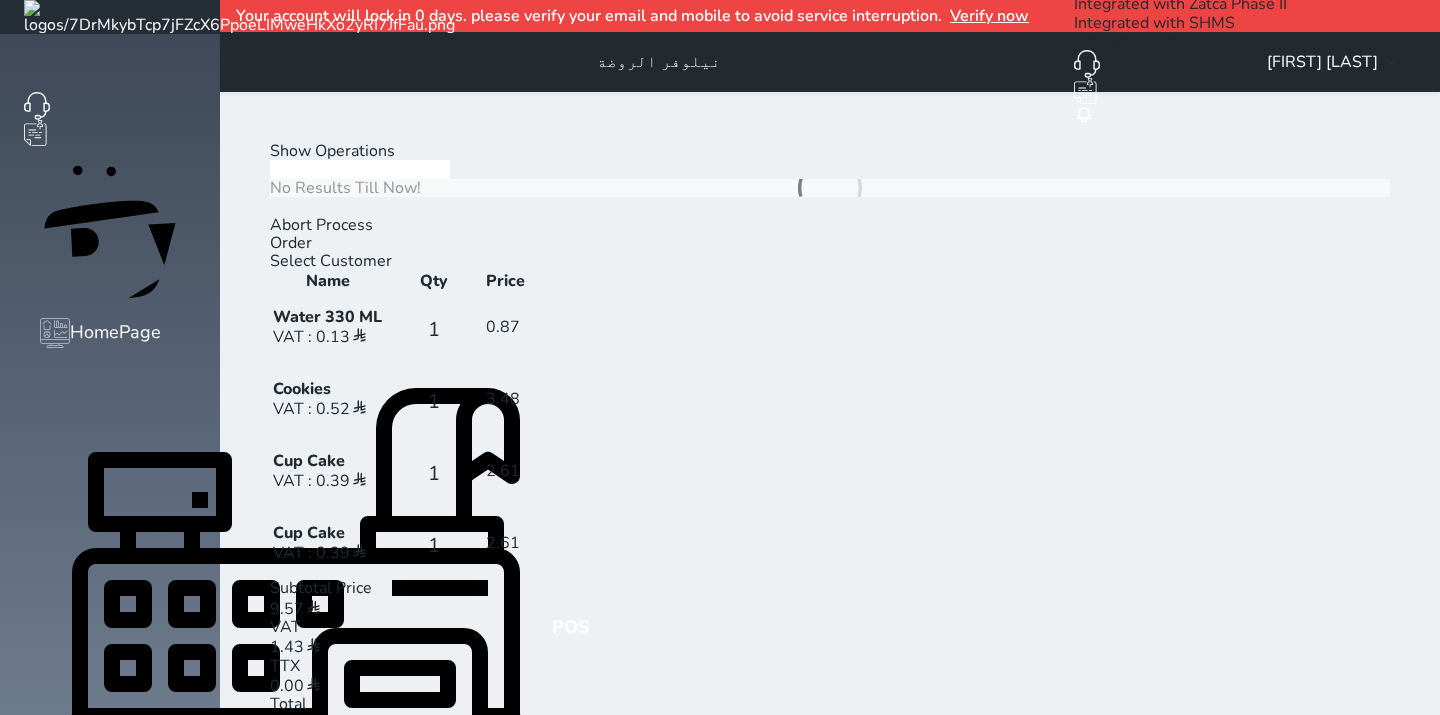 click on "Cold Drinks Hot Drinks Dessert Snacks Mini Bar" at bounding box center (105, 206) 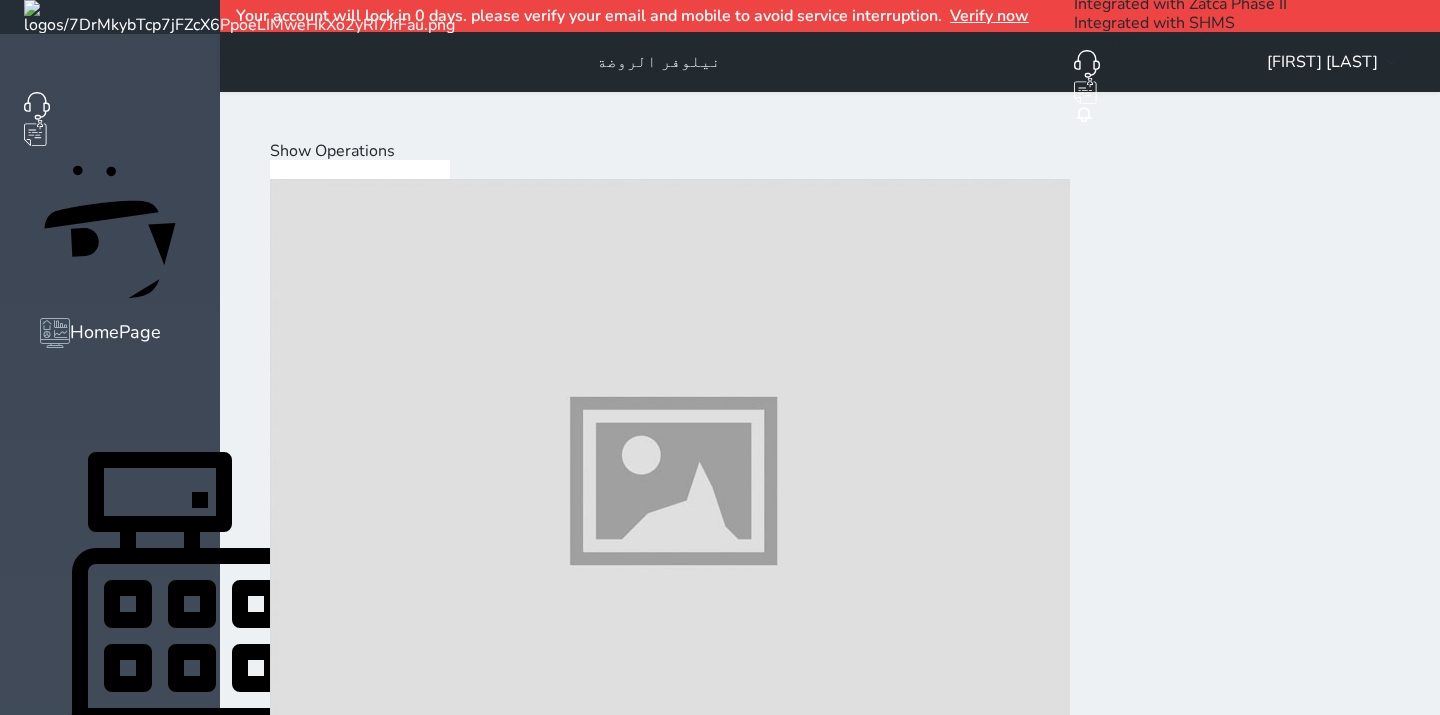 click on "Cold Drinks" at bounding box center [312, 11355] 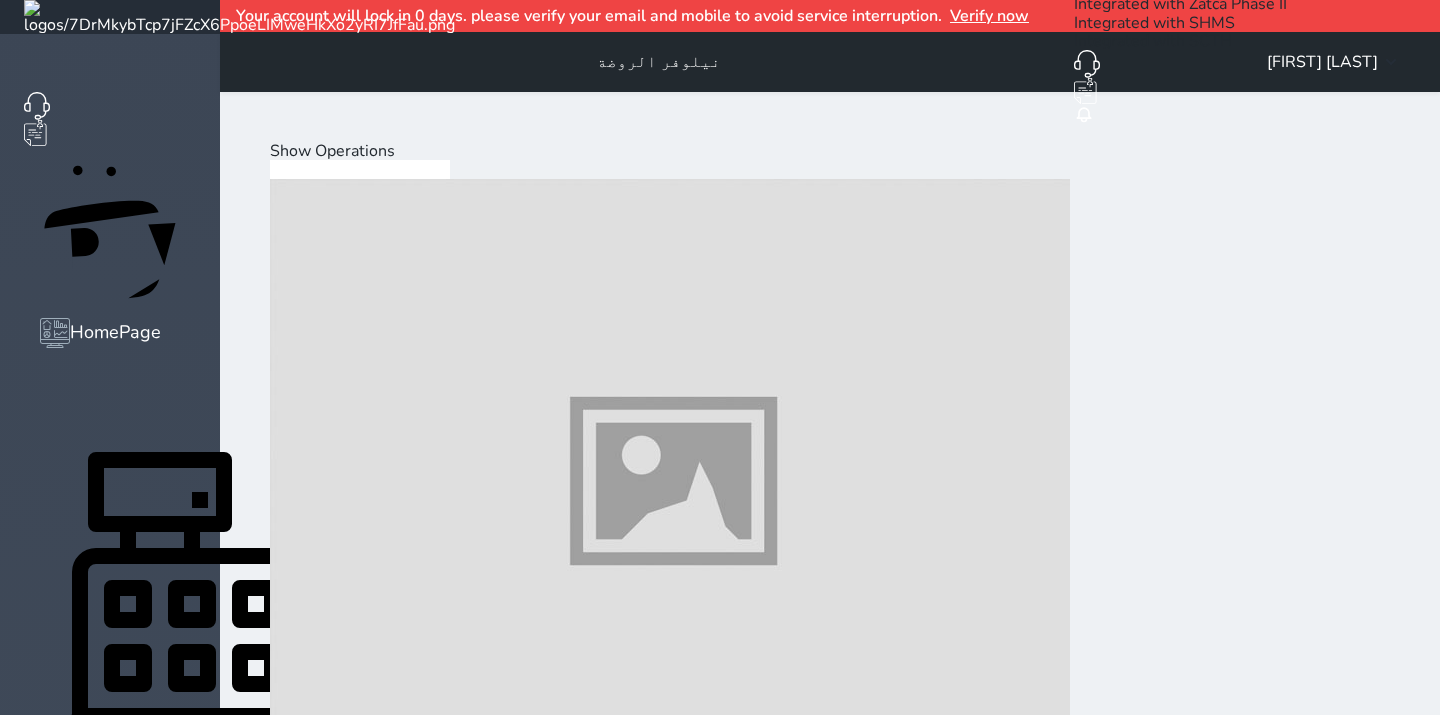 drag, startPoint x: 330, startPoint y: 681, endPoint x: 343, endPoint y: 675, distance: 14.3178215 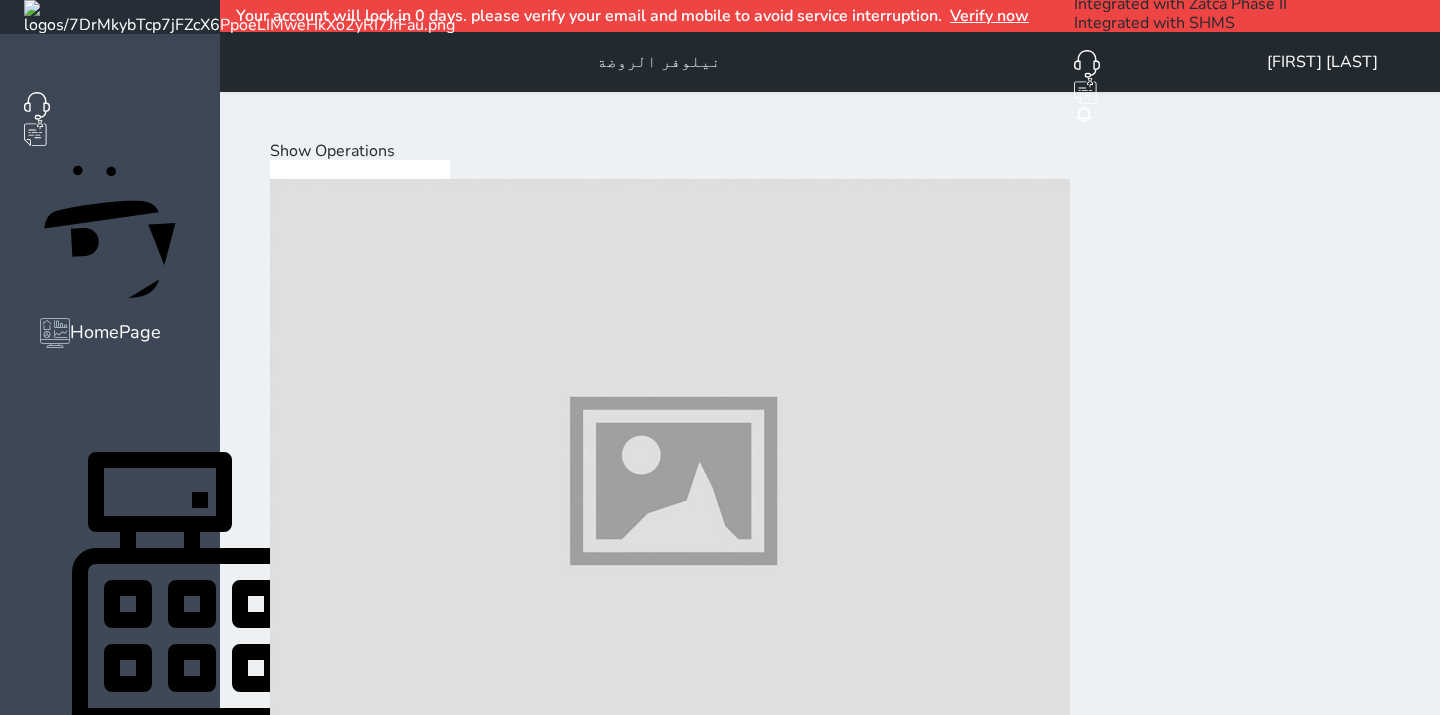 scroll, scrollTop: 666, scrollLeft: 0, axis: vertical 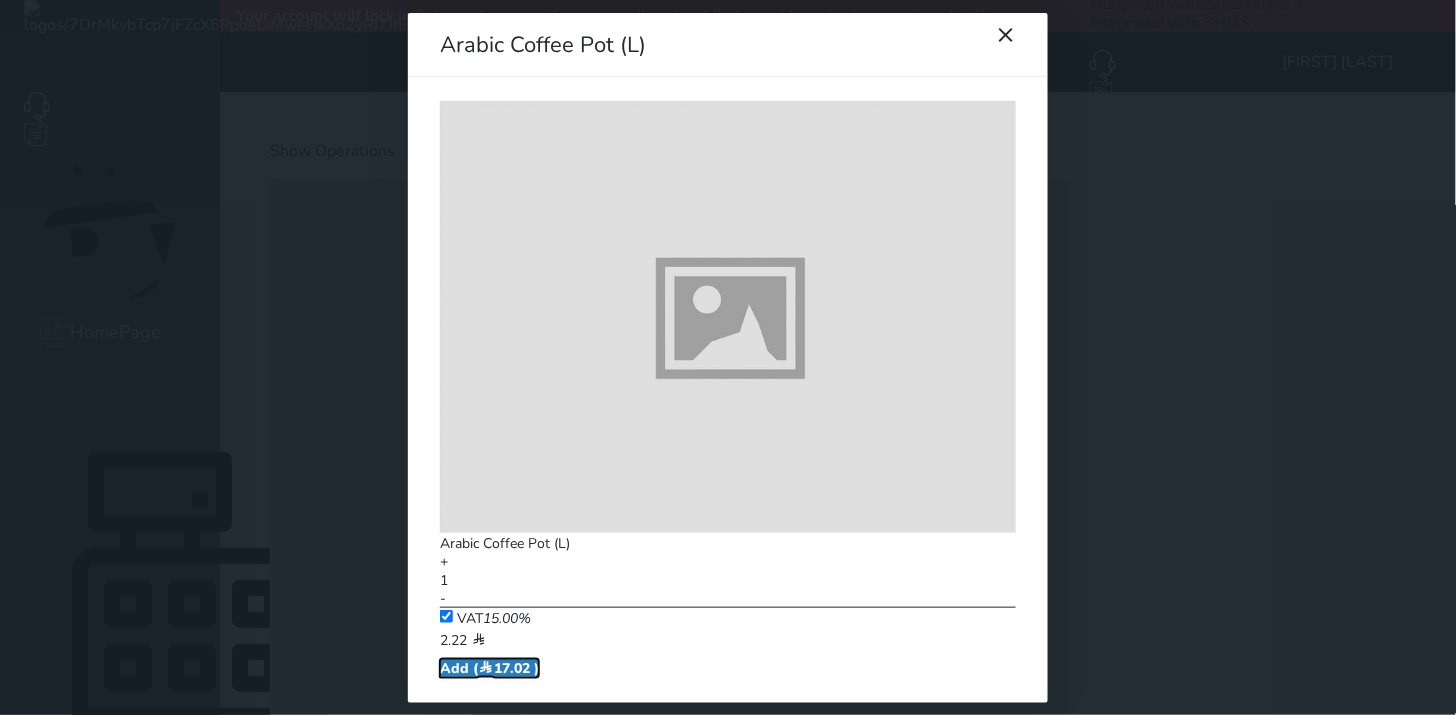 drag, startPoint x: 610, startPoint y: 413, endPoint x: 635, endPoint y: 412, distance: 25.019993 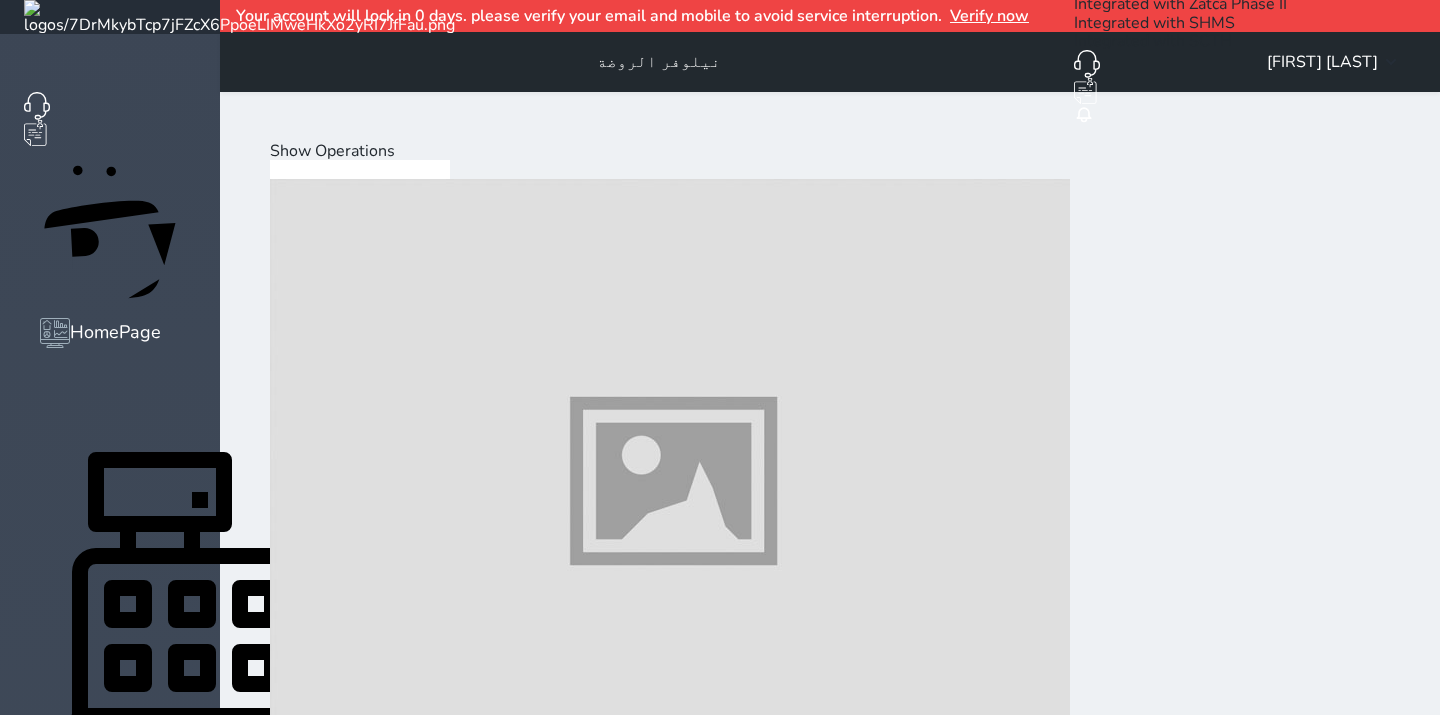 click at bounding box center (670, 11646) 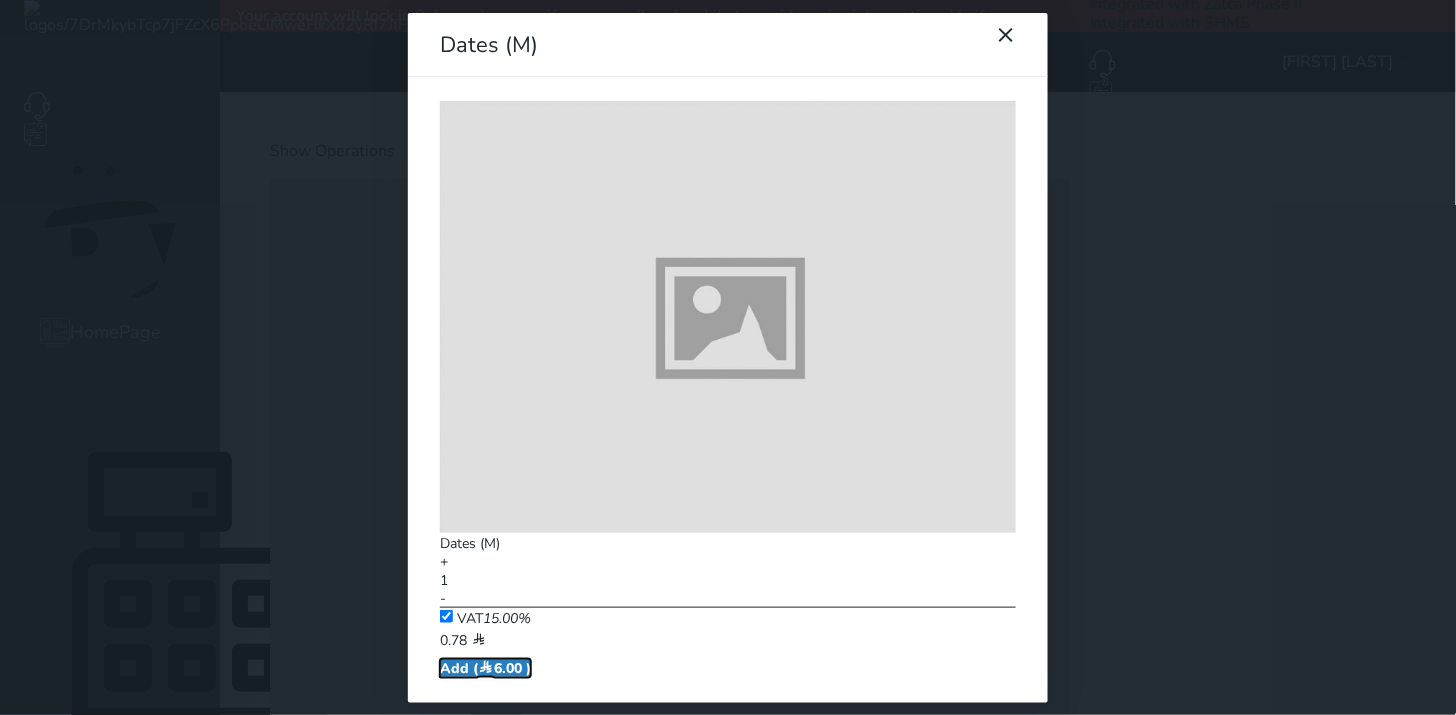 click on "Add  (    6.00 )" at bounding box center (485, 668) 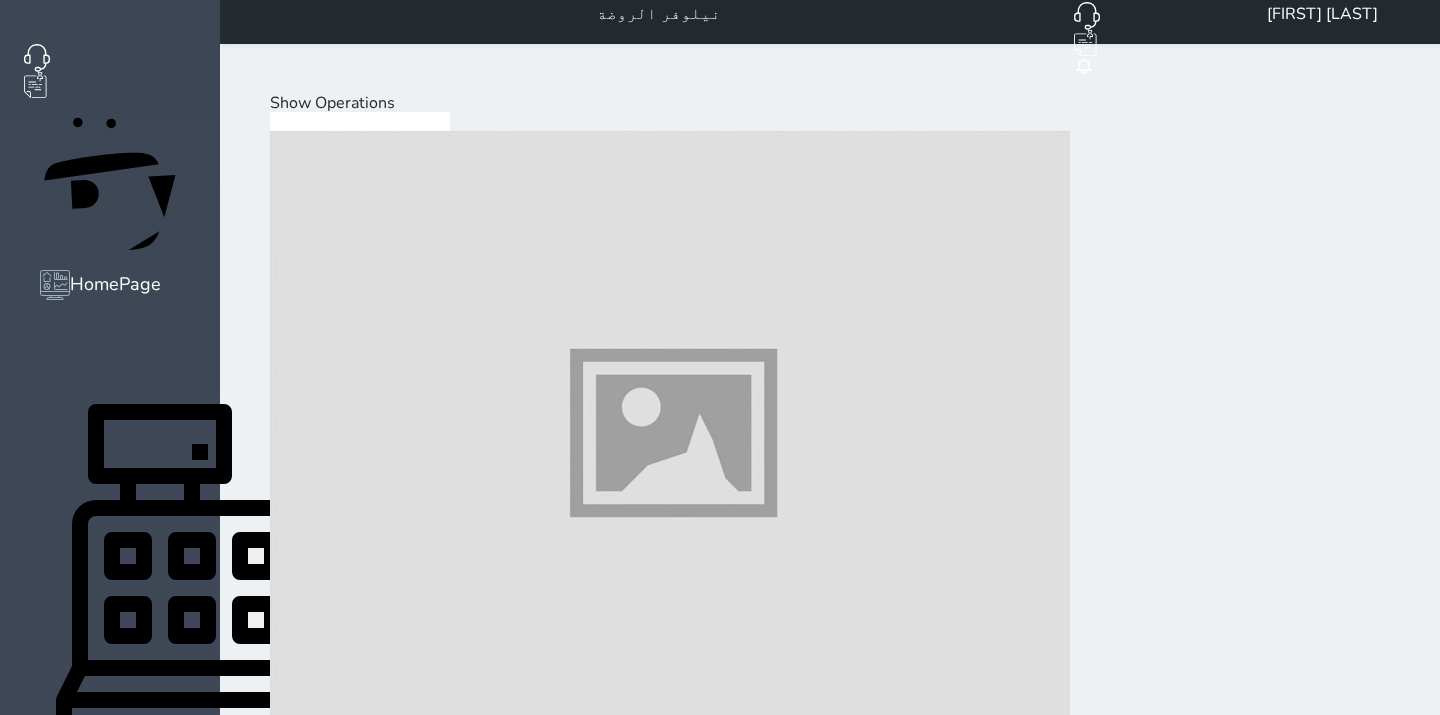 scroll, scrollTop: 75, scrollLeft: 0, axis: vertical 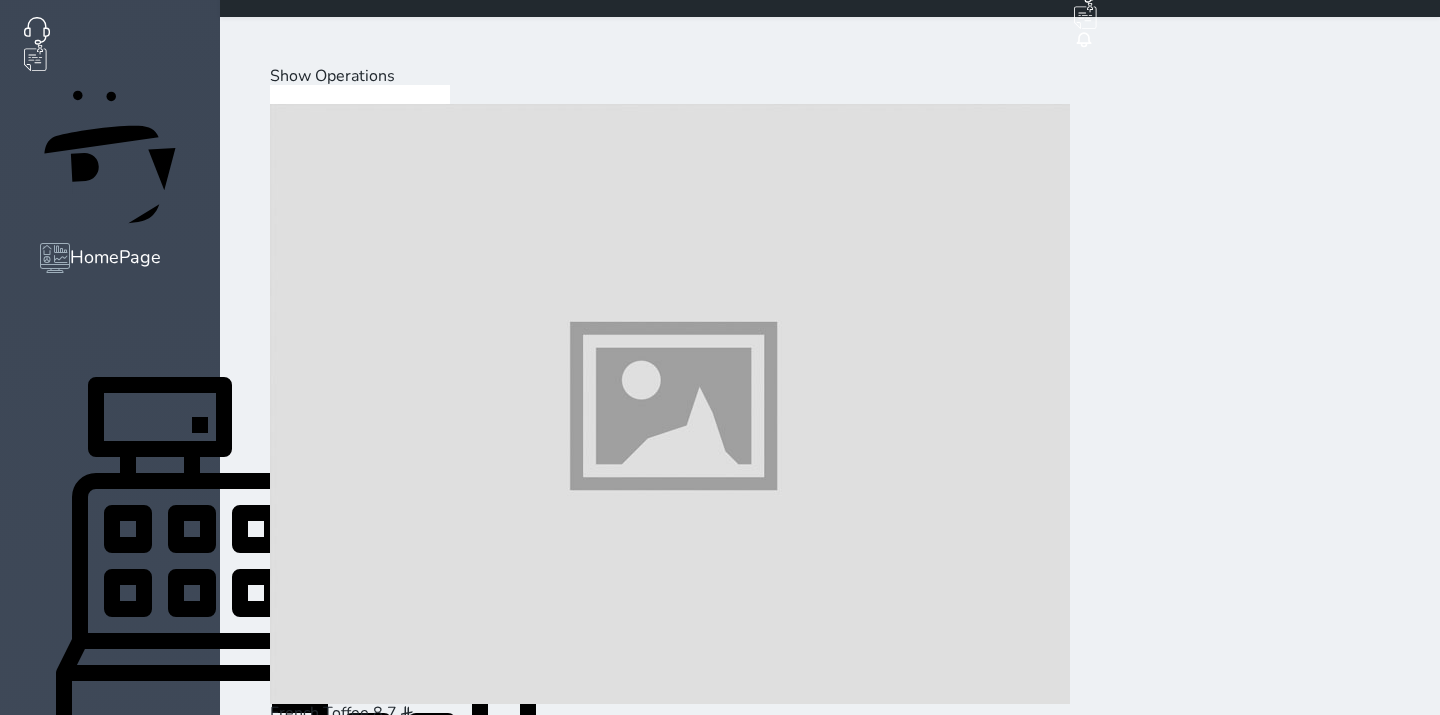 click at bounding box center (670, 8469) 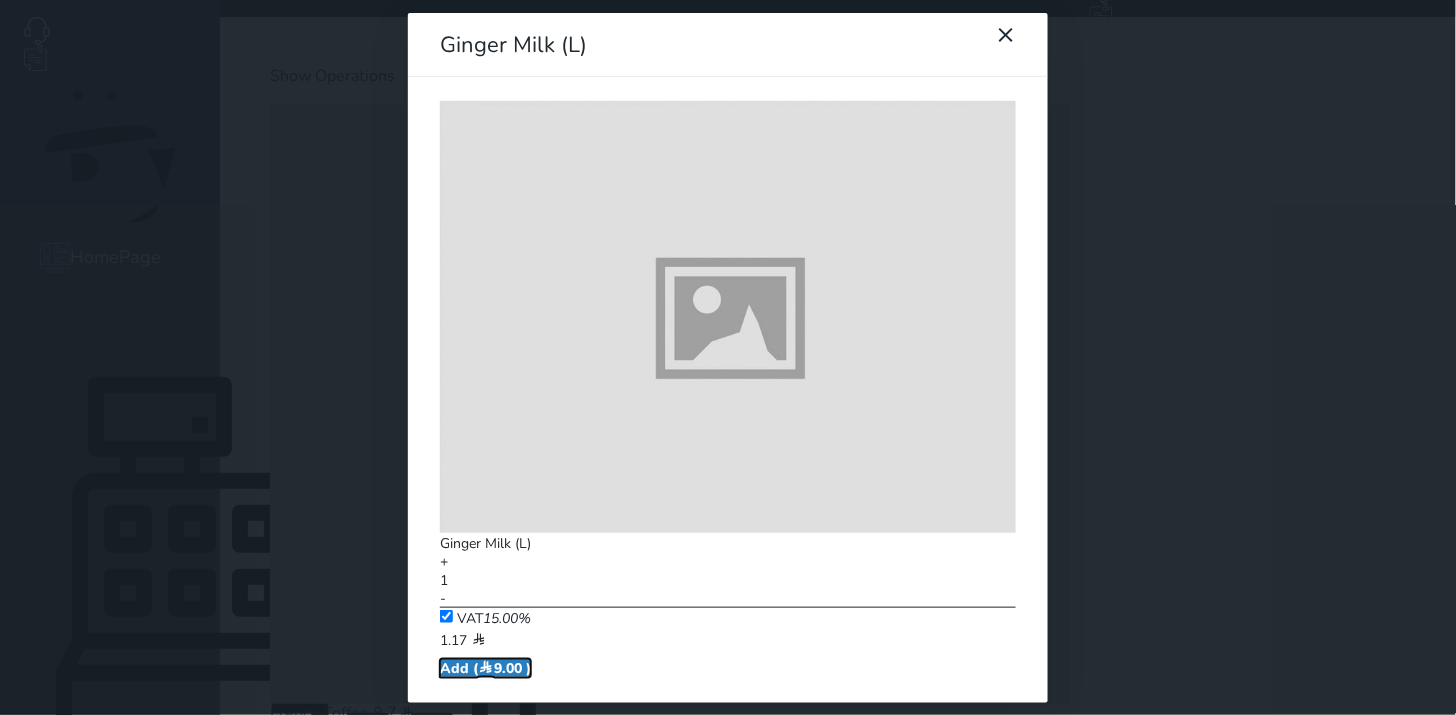 click on "Add  (    9.00 )" at bounding box center (485, 668) 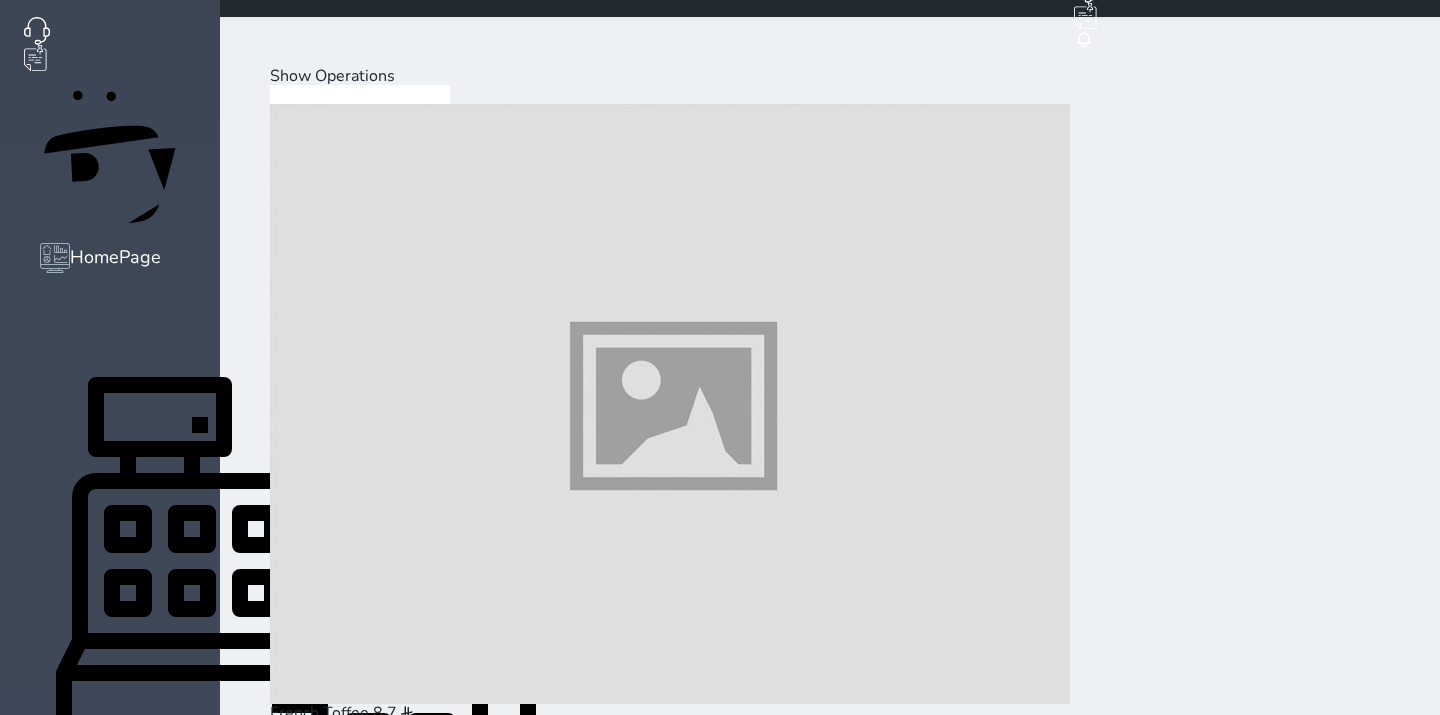 drag, startPoint x: 454, startPoint y: 591, endPoint x: 468, endPoint y: 580, distance: 17.804493 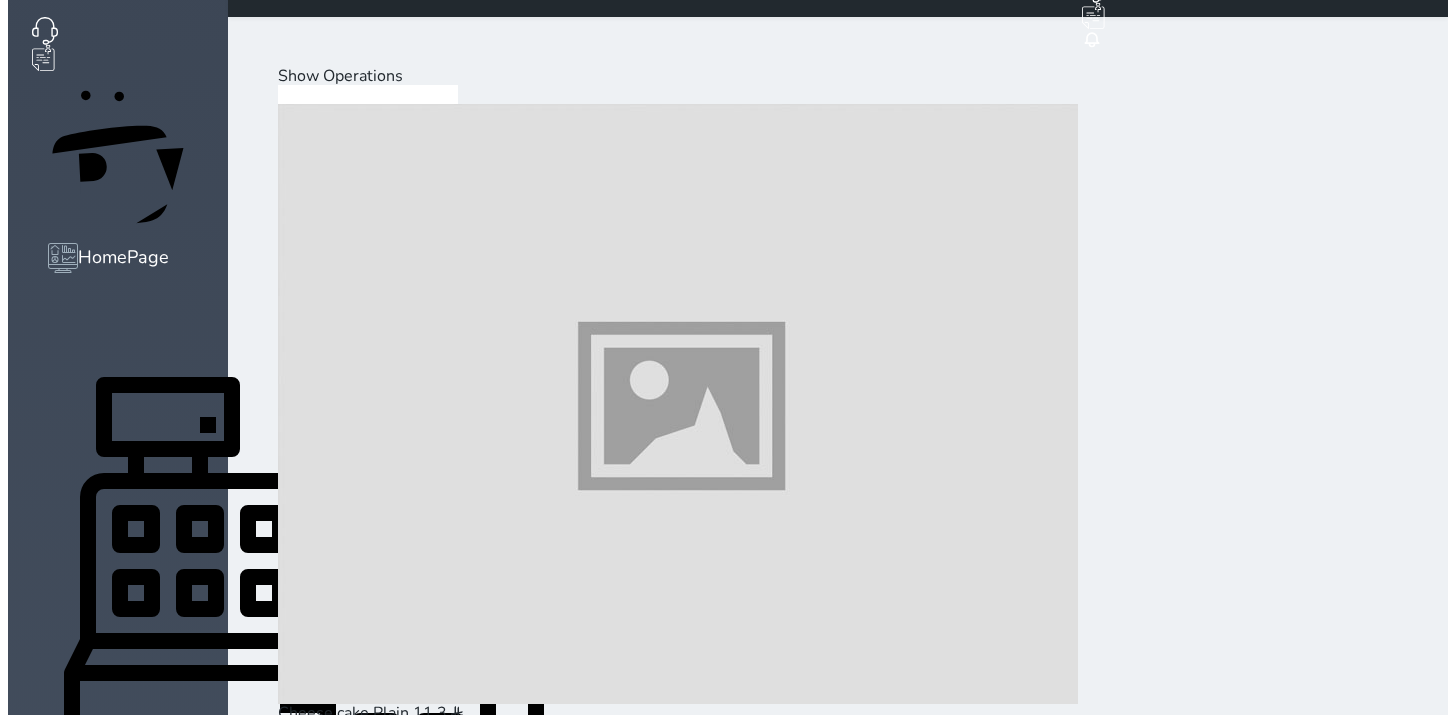 scroll, scrollTop: 333, scrollLeft: 0, axis: vertical 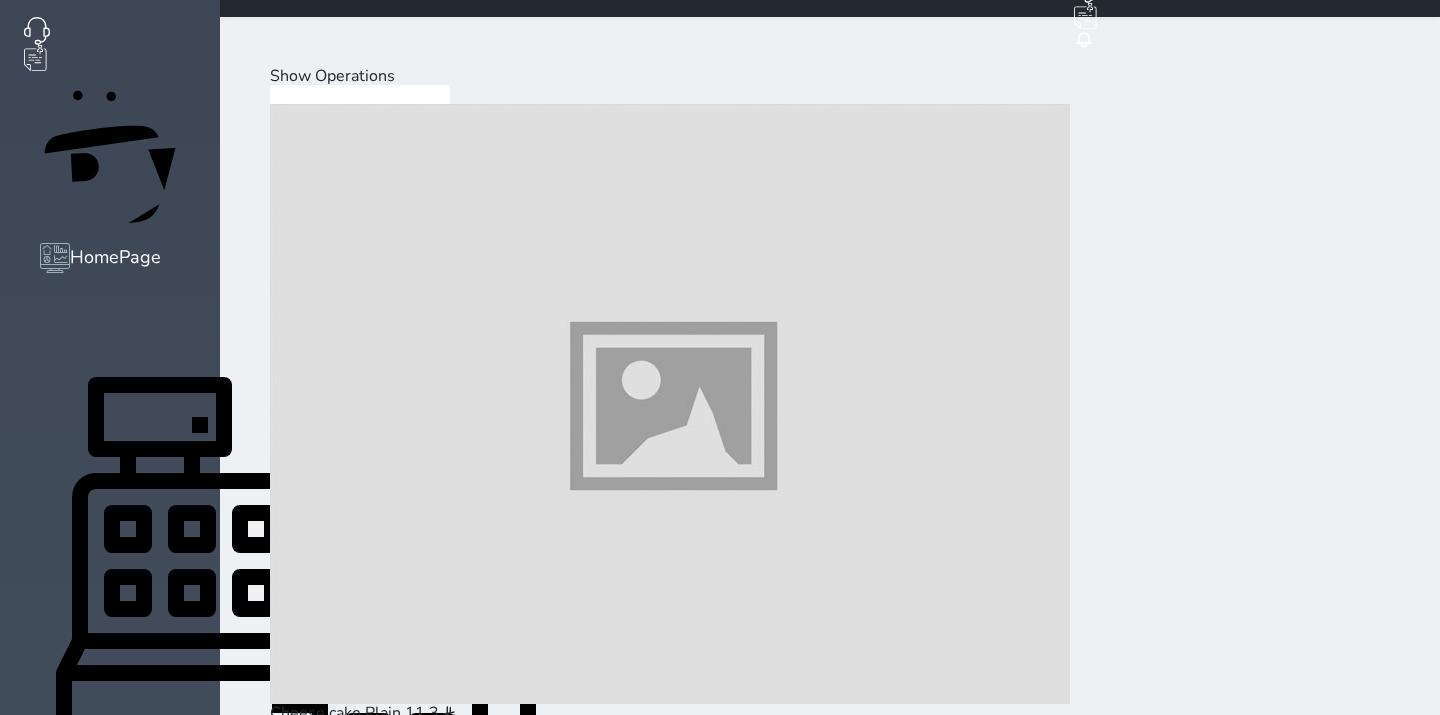 click at bounding box center (670, 5367) 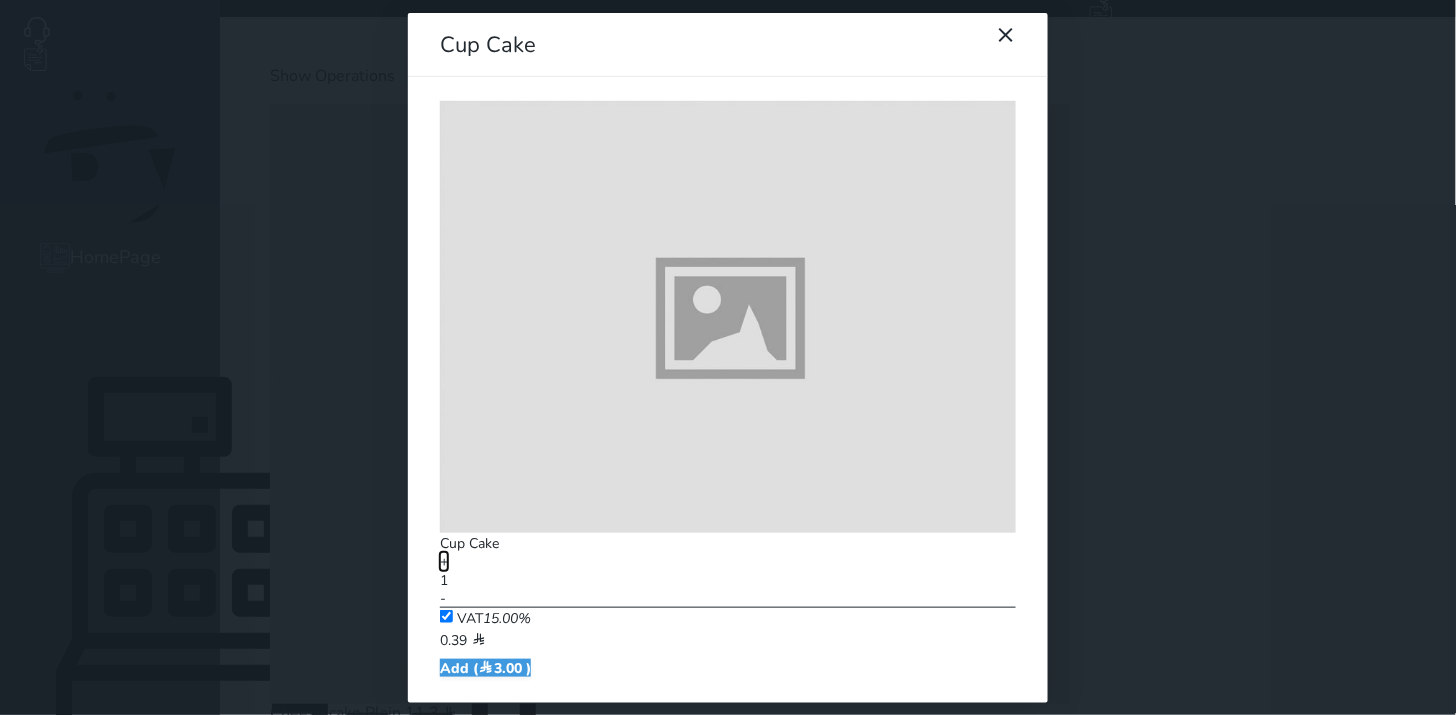 click on "+" at bounding box center [444, 561] 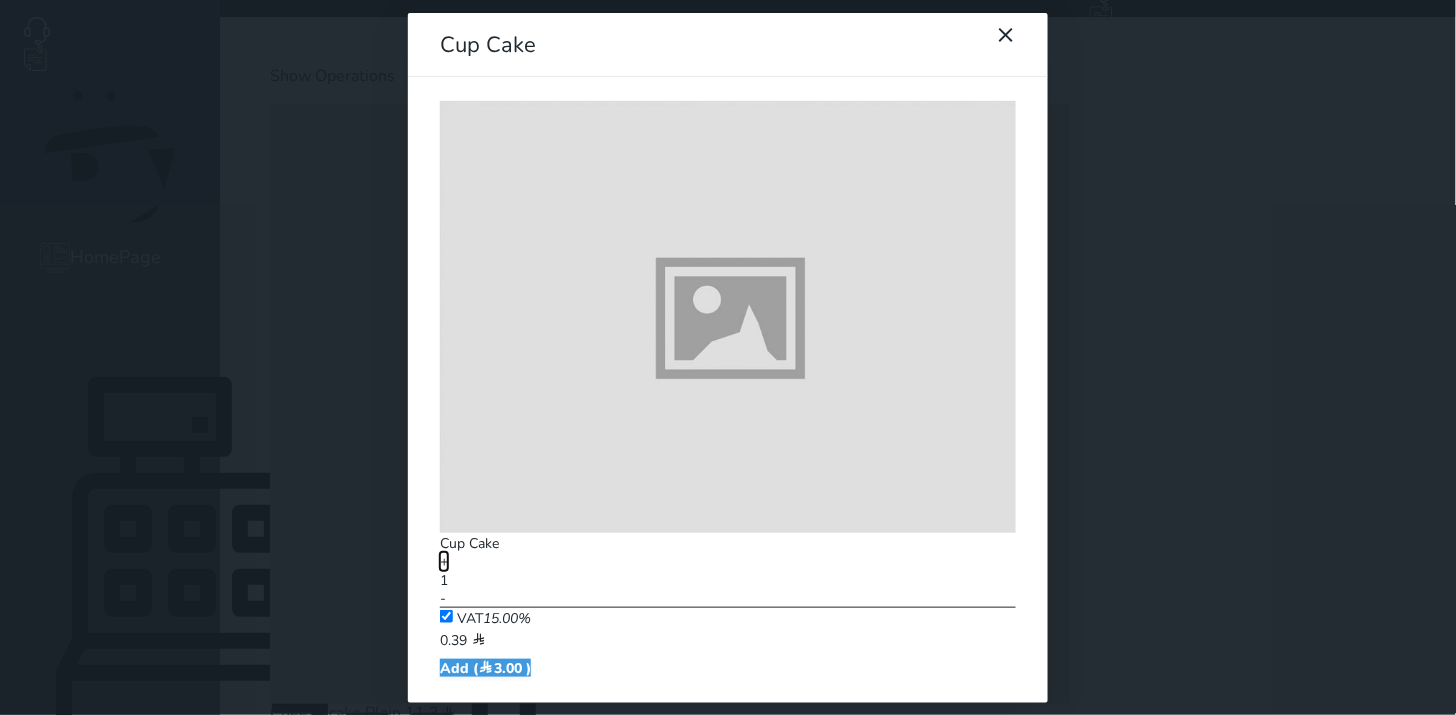 type on "2" 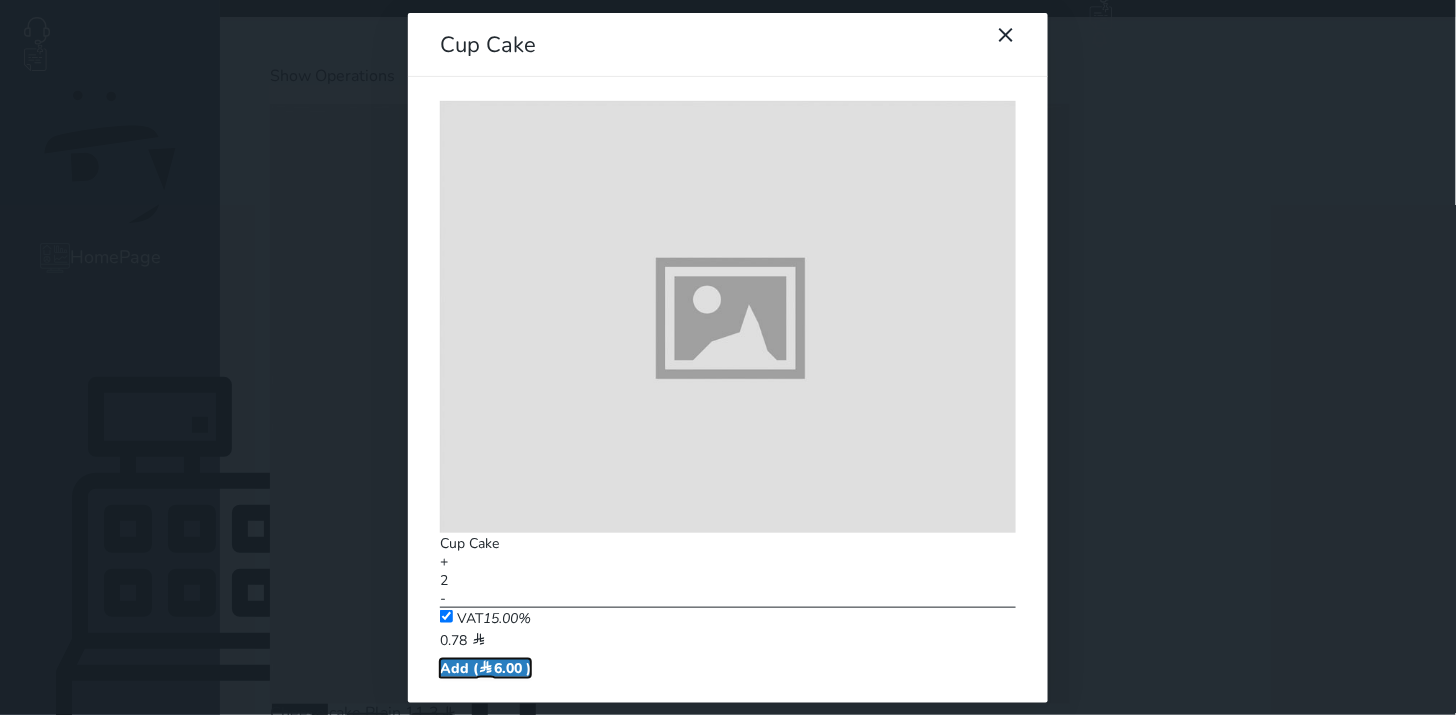 click on "Add  (    6.00 )" at bounding box center (485, 668) 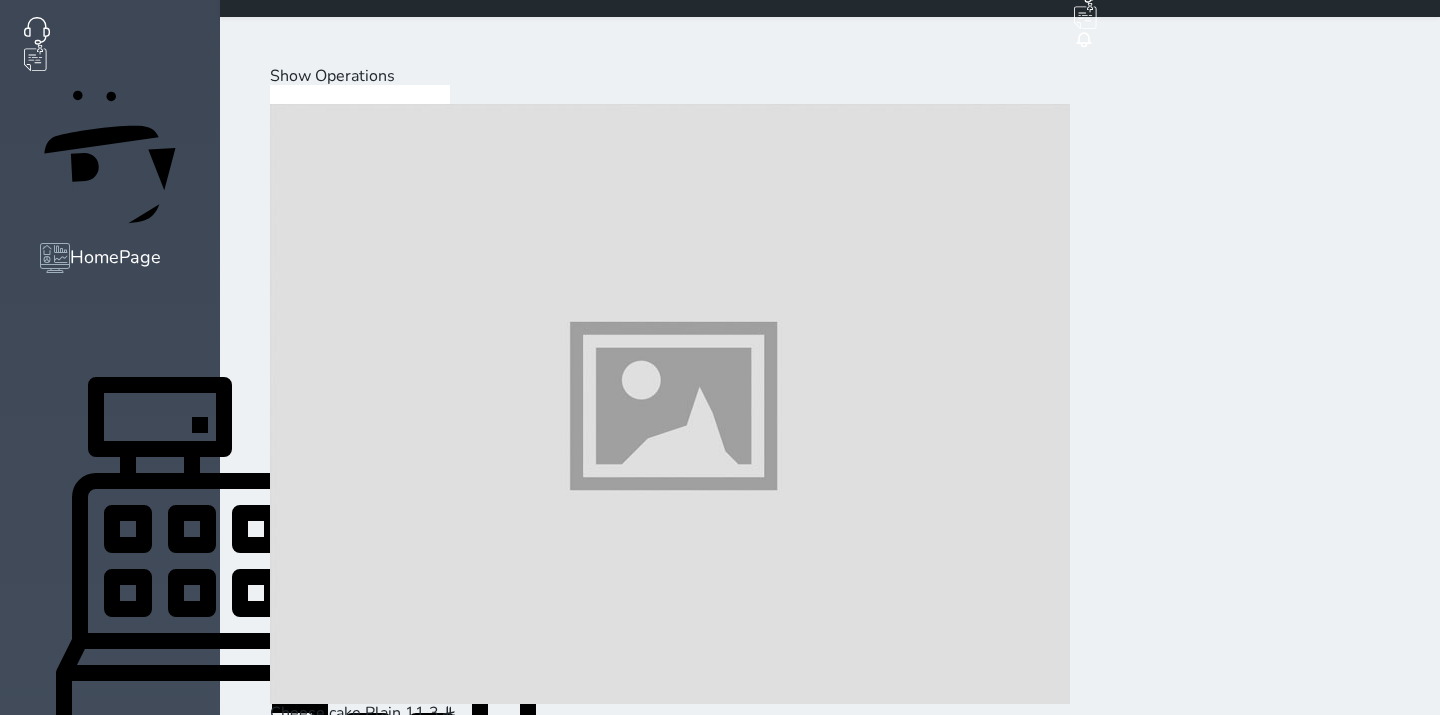drag, startPoint x: 1225, startPoint y: 636, endPoint x: 1220, endPoint y: 615, distance: 21.587032 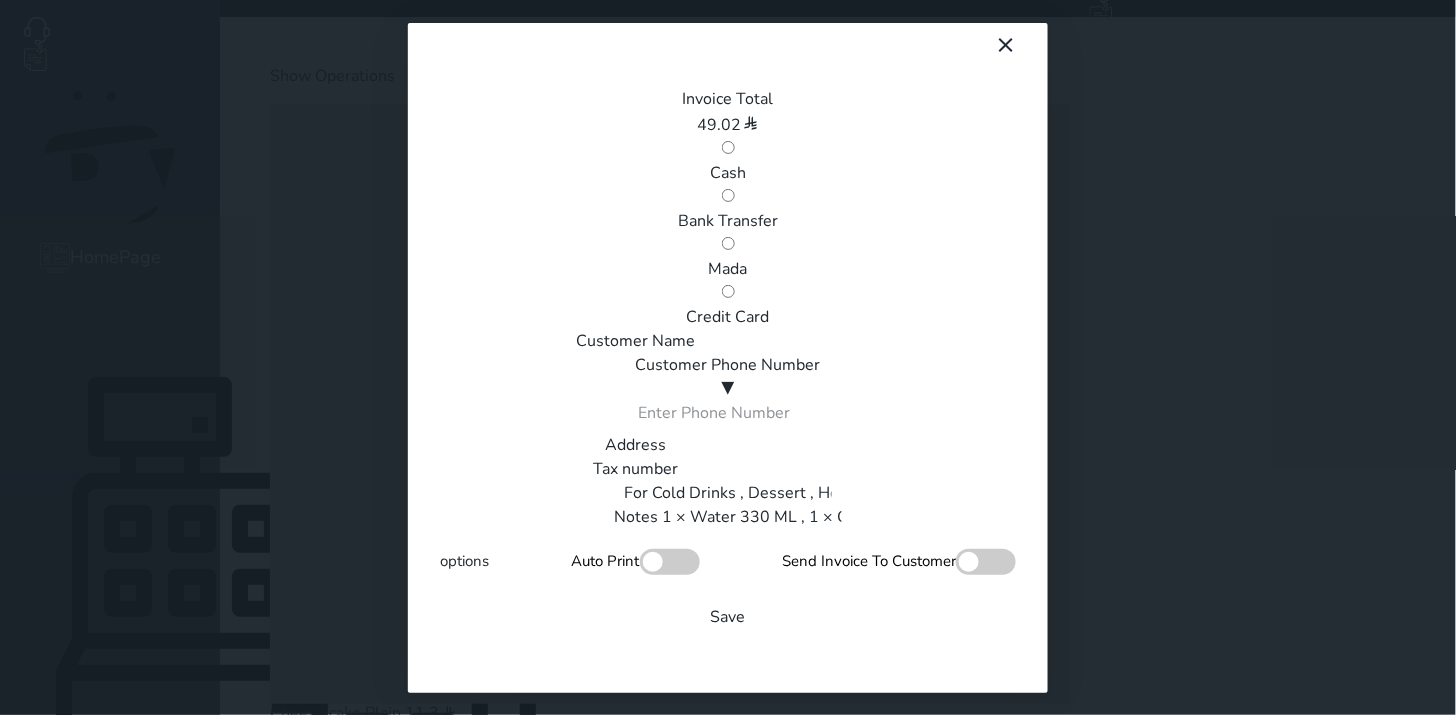 click on "Mada" at bounding box center [728, 269] 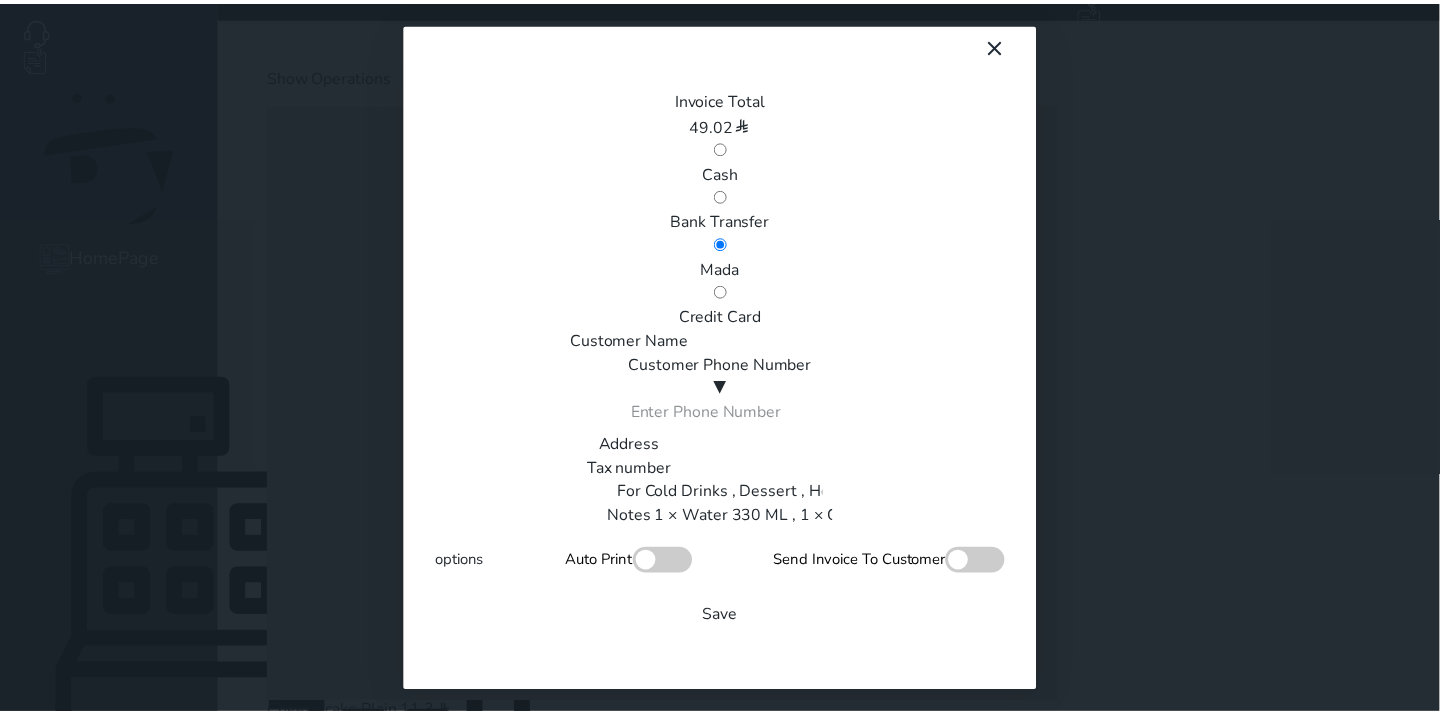 scroll, scrollTop: 342, scrollLeft: 0, axis: vertical 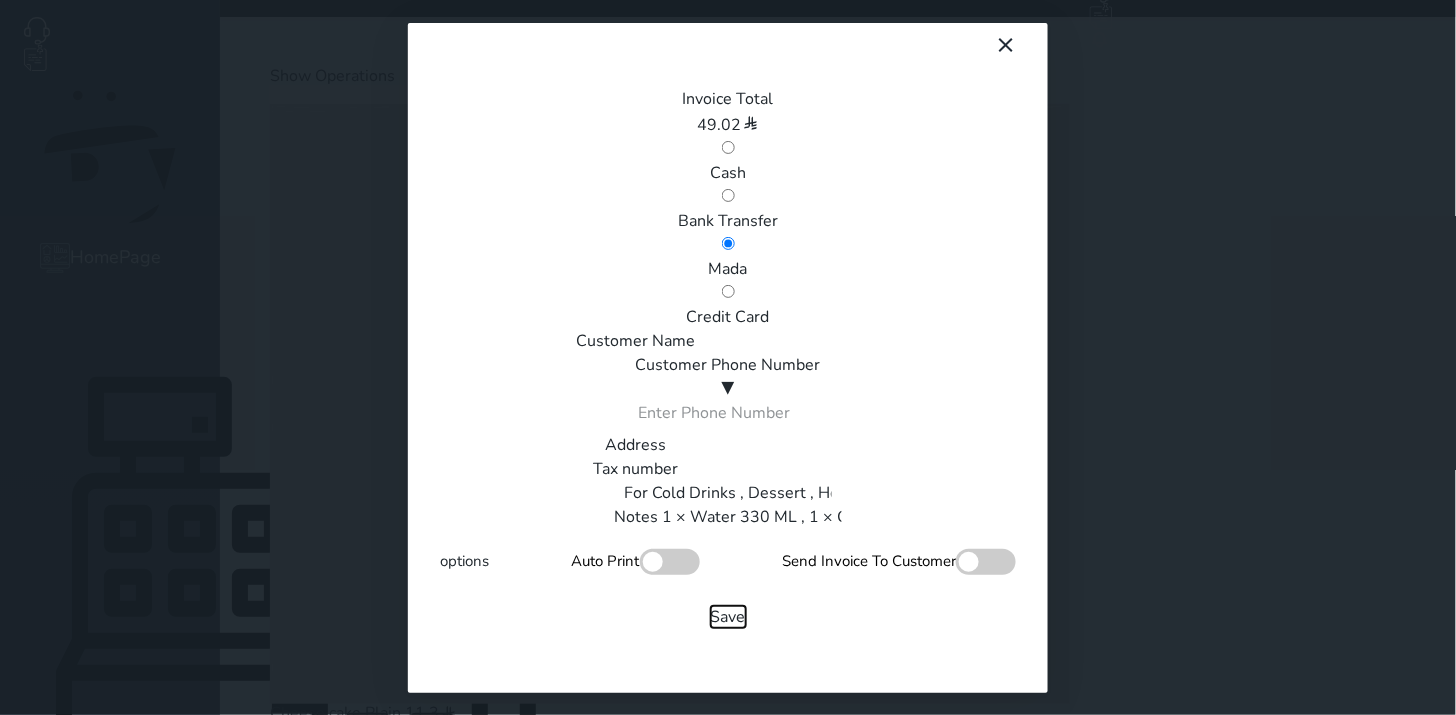 drag, startPoint x: 830, startPoint y: 491, endPoint x: 844, endPoint y: 474, distance: 22.022715 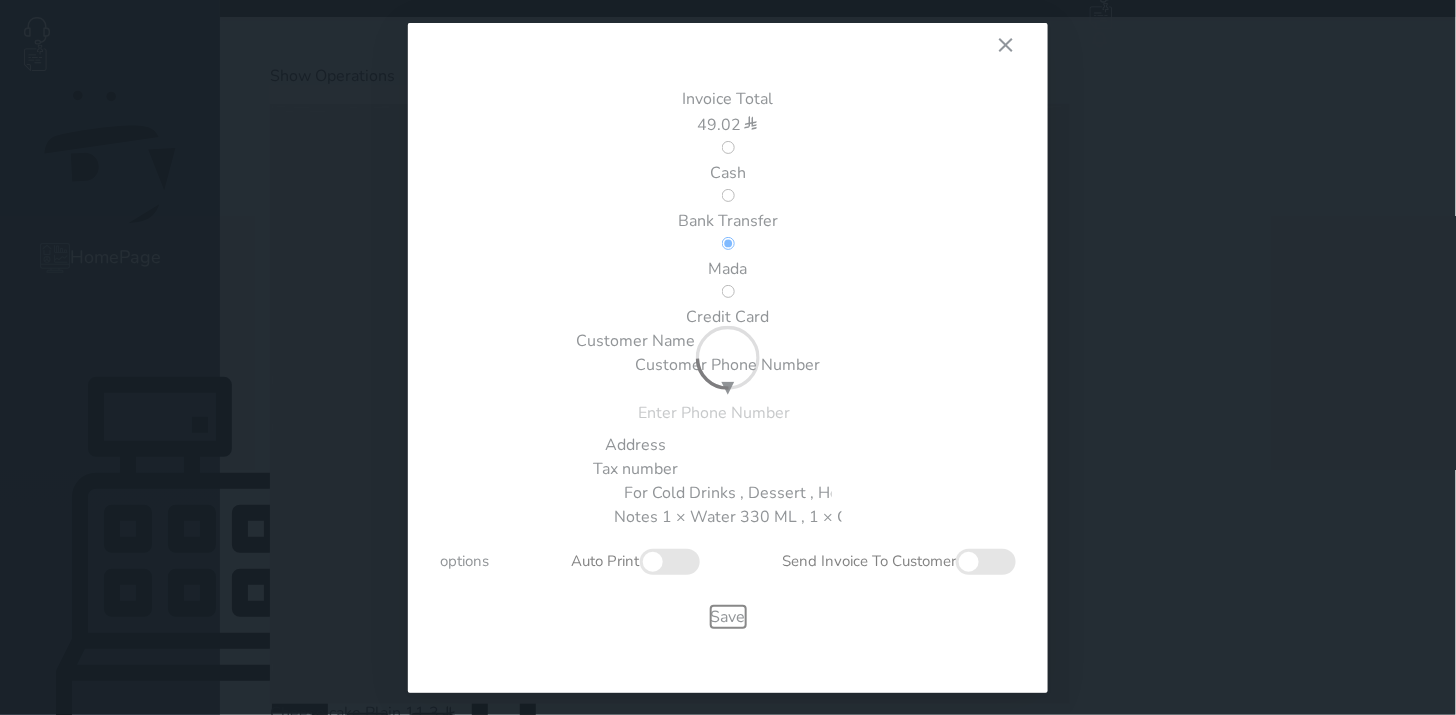 type 